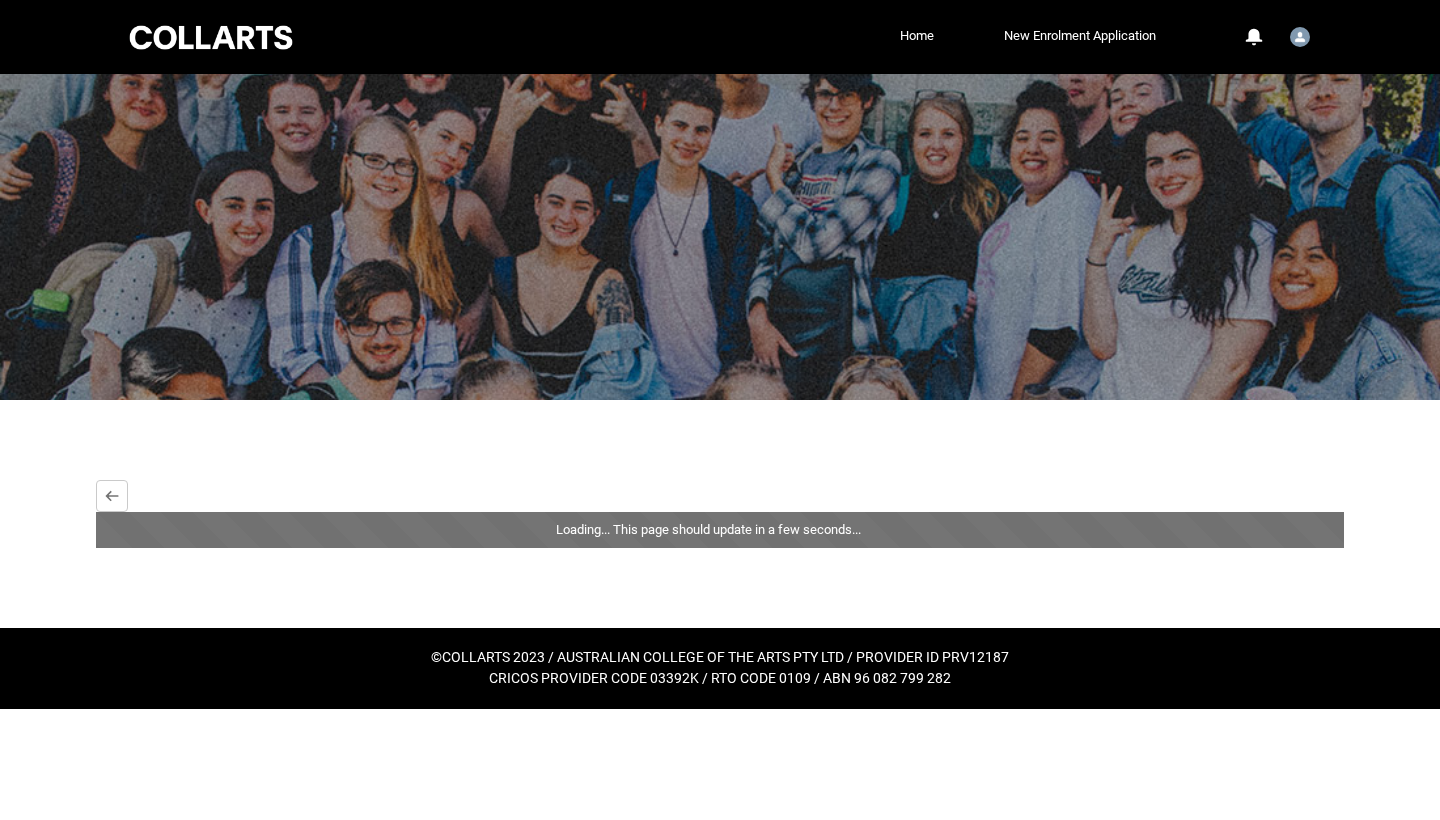 scroll, scrollTop: 0, scrollLeft: 0, axis: both 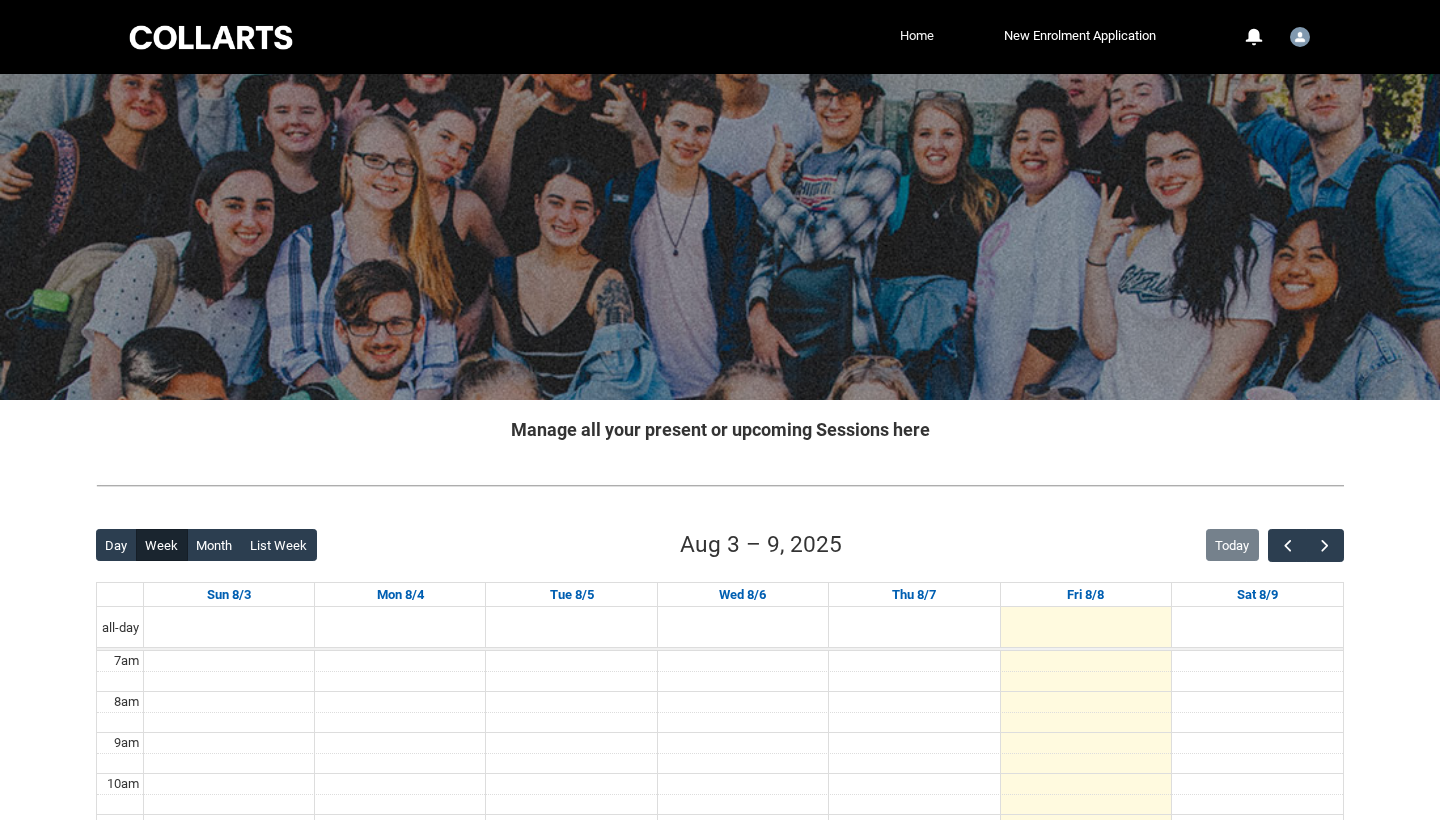 click on "Home" at bounding box center (917, 36) 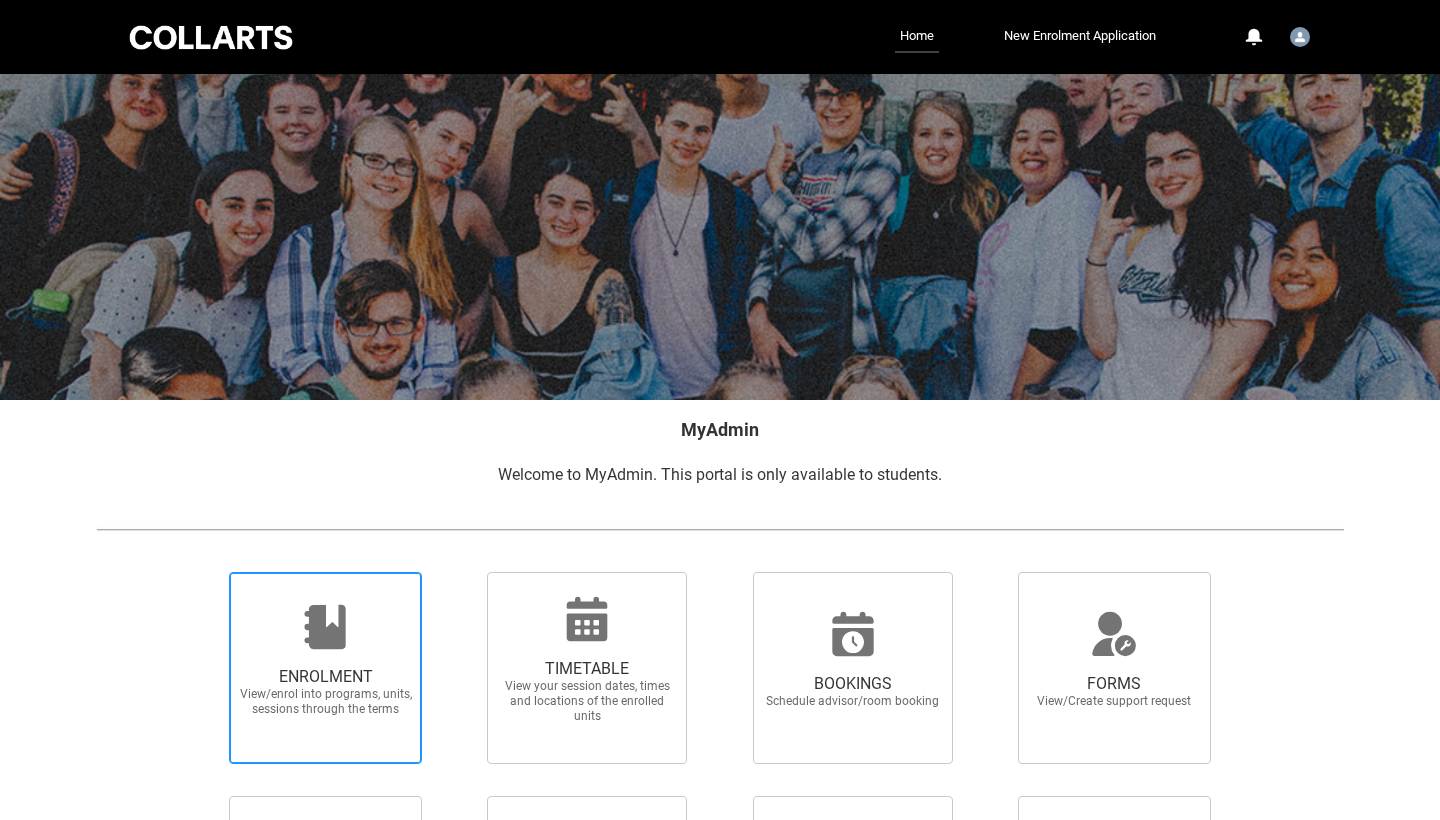 click on "ENROLMENT View/enrol into programs, units, sessions through the terms" at bounding box center [326, 692] 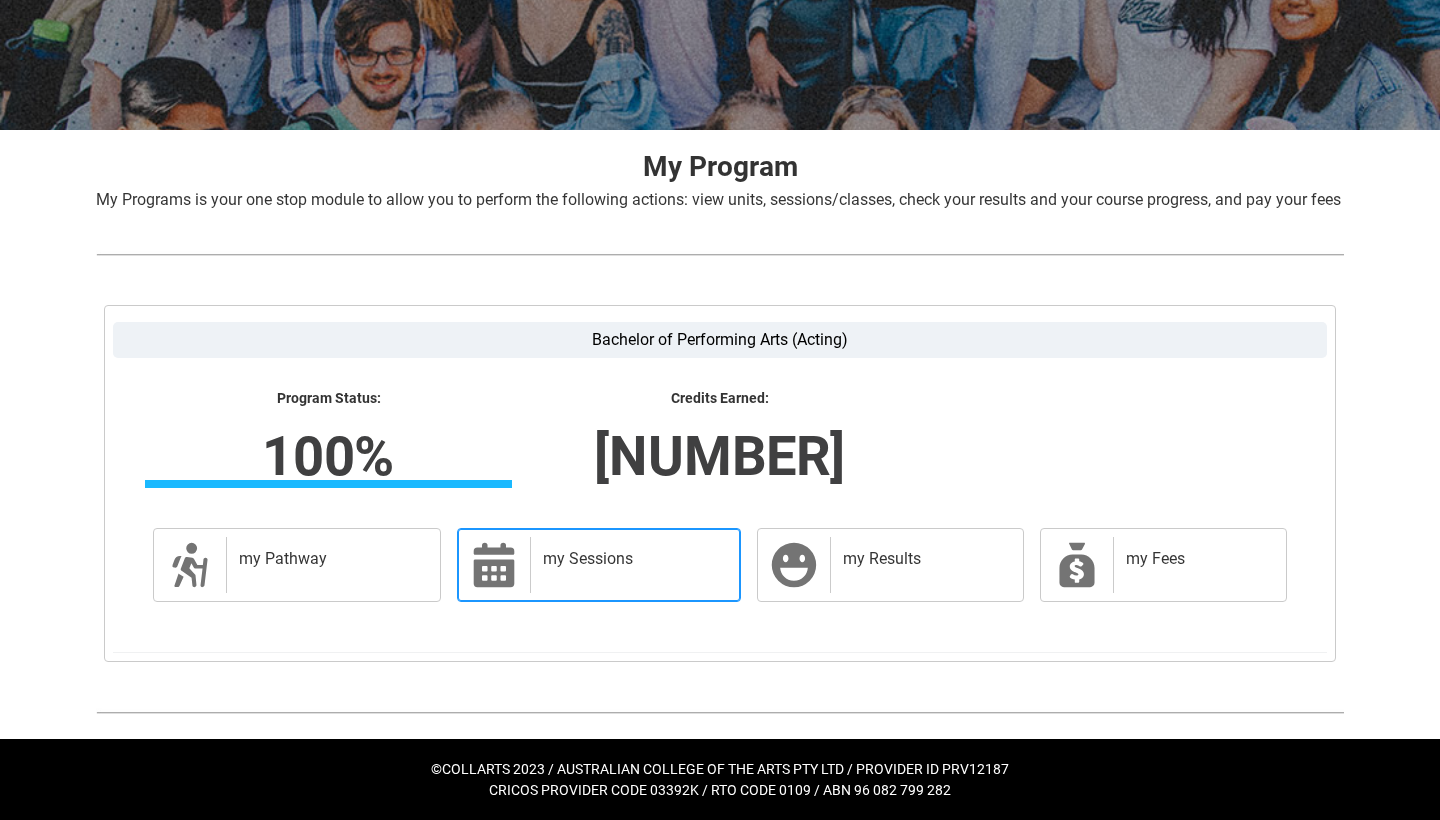 scroll, scrollTop: 292, scrollLeft: 0, axis: vertical 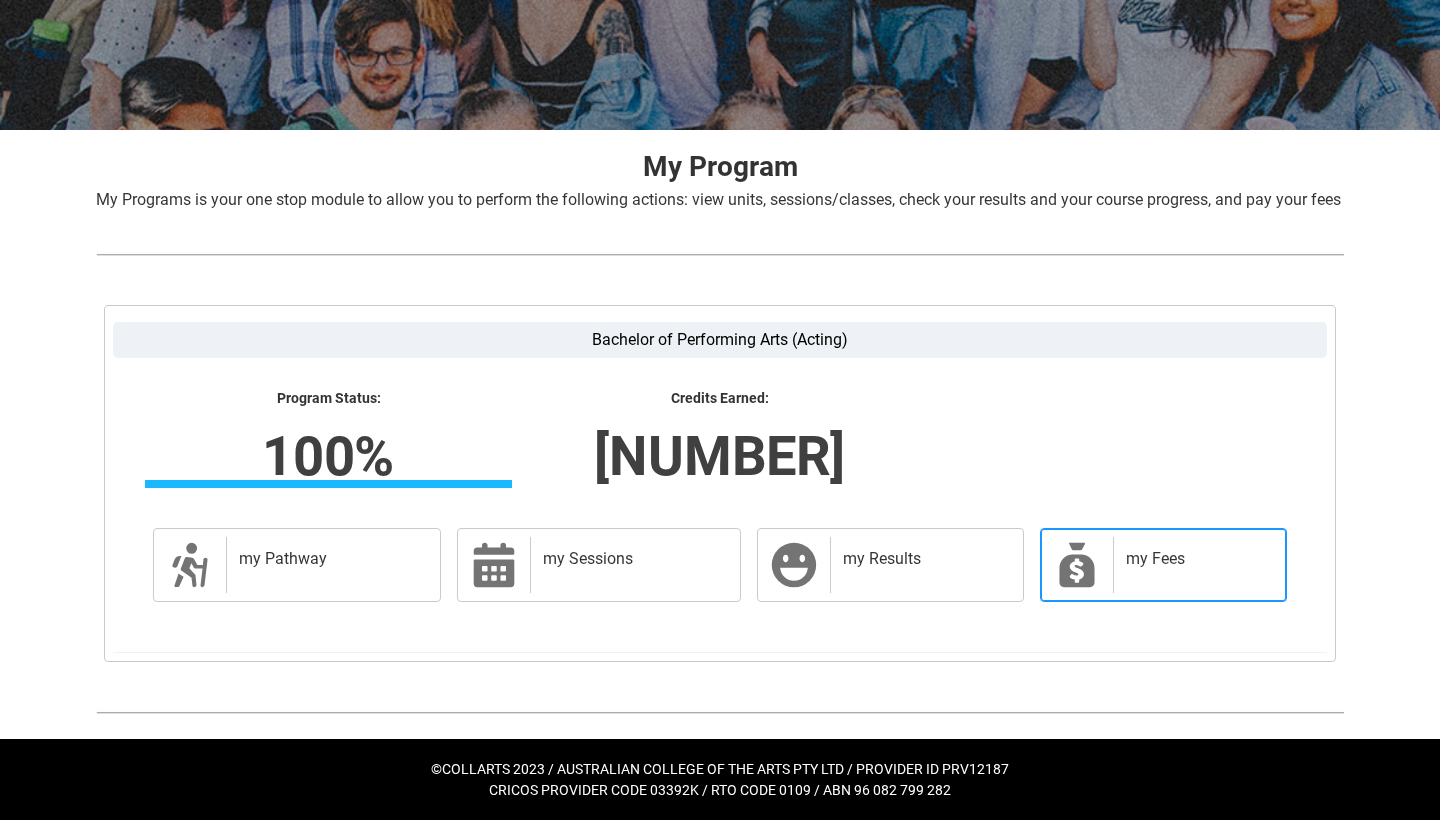 click on "my Fees my Fees" at bounding box center [1163, 565] 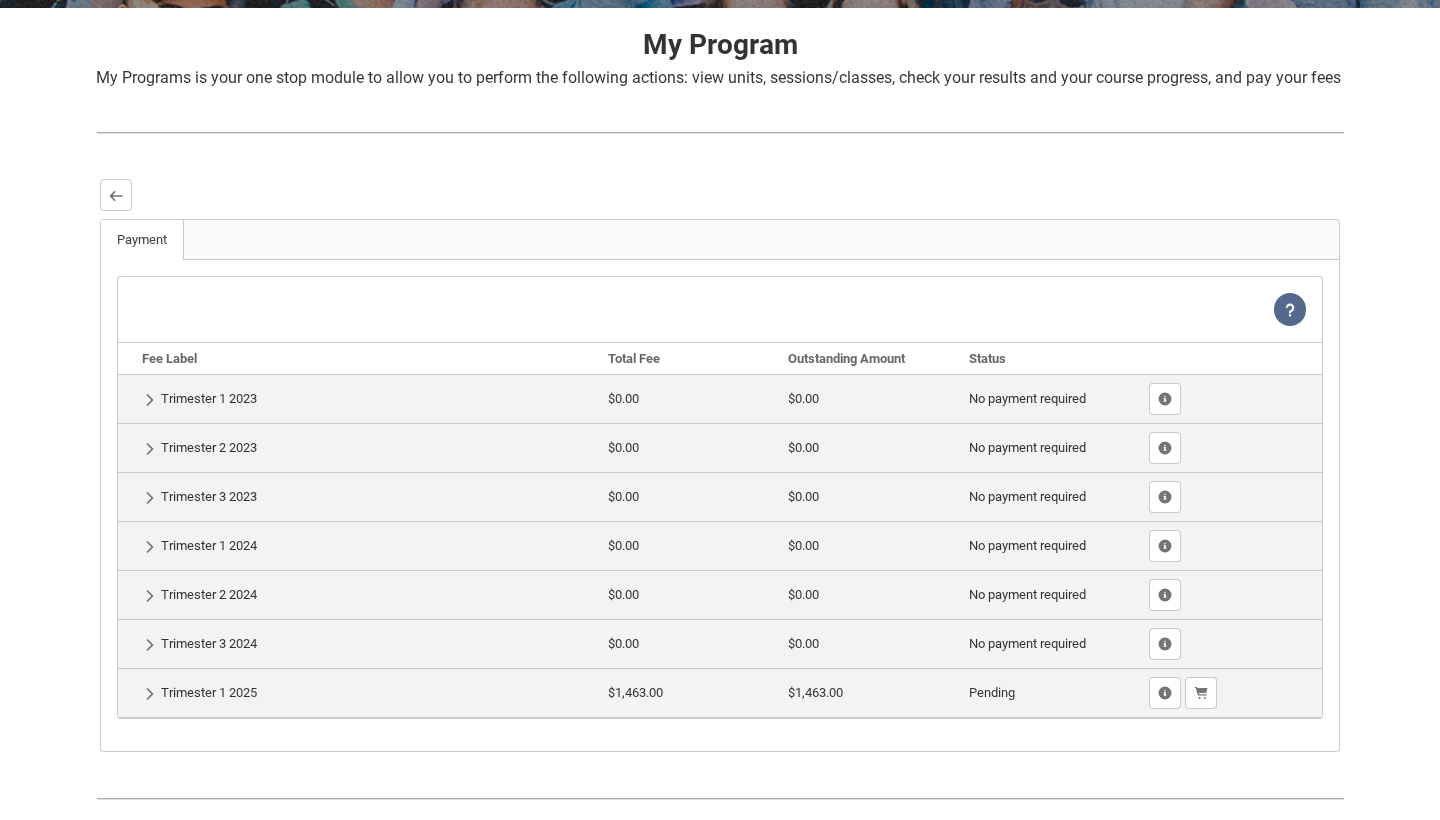 scroll, scrollTop: 393, scrollLeft: 0, axis: vertical 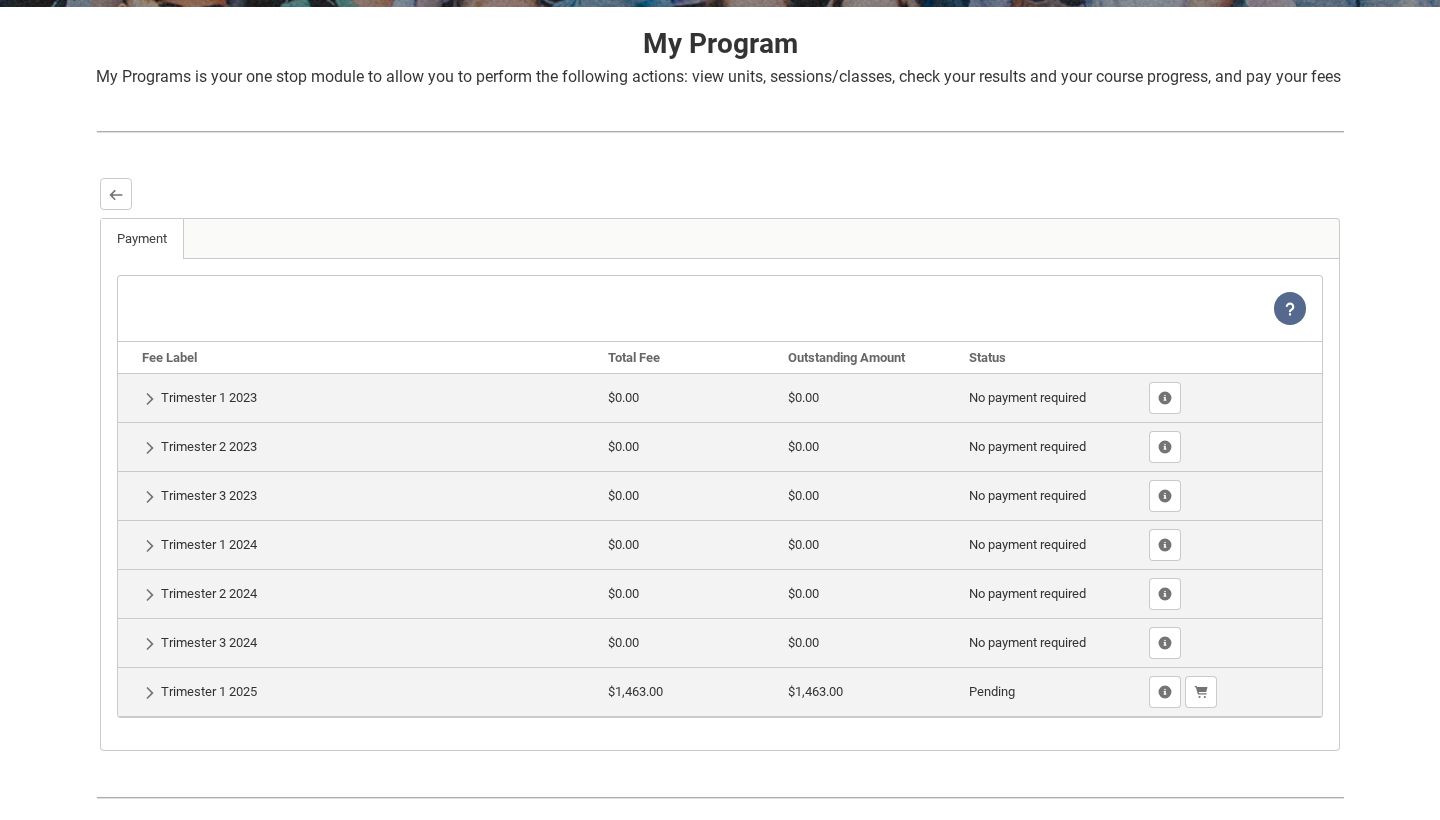 click on "Show Details   Trimester 1 2025" at bounding box center (359, 691) 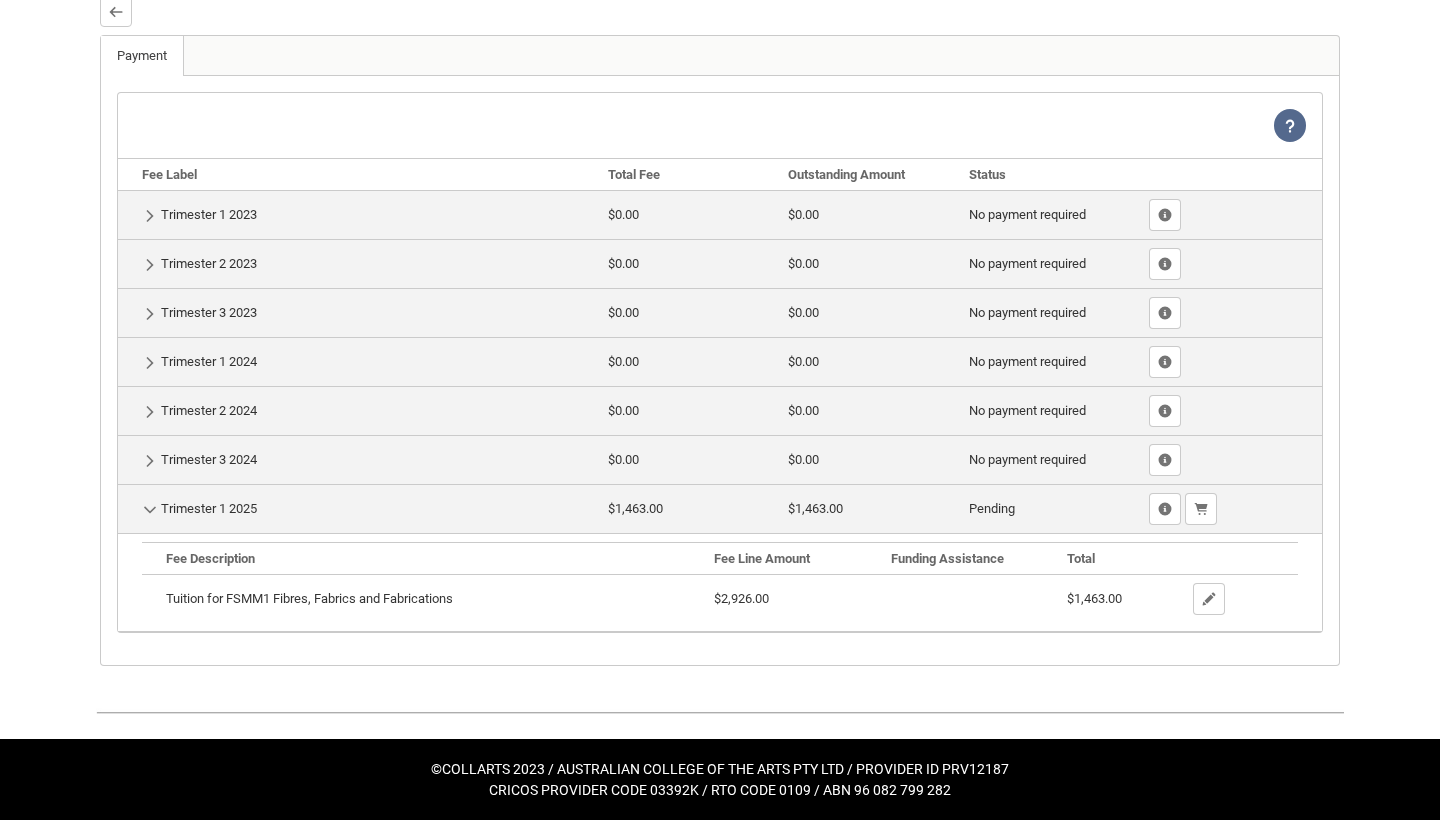 scroll, scrollTop: 599, scrollLeft: 0, axis: vertical 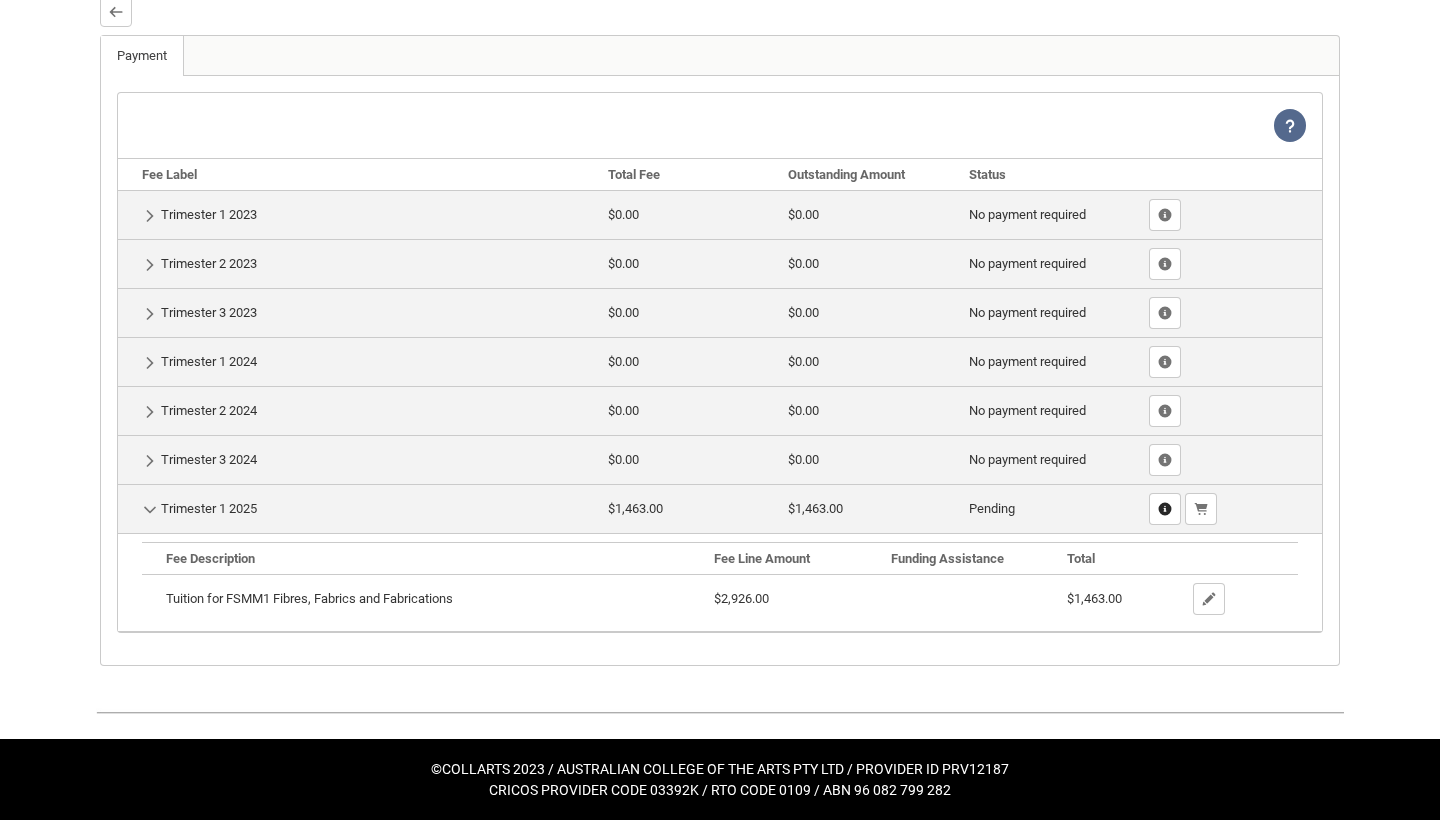 click at bounding box center [1165, 509] 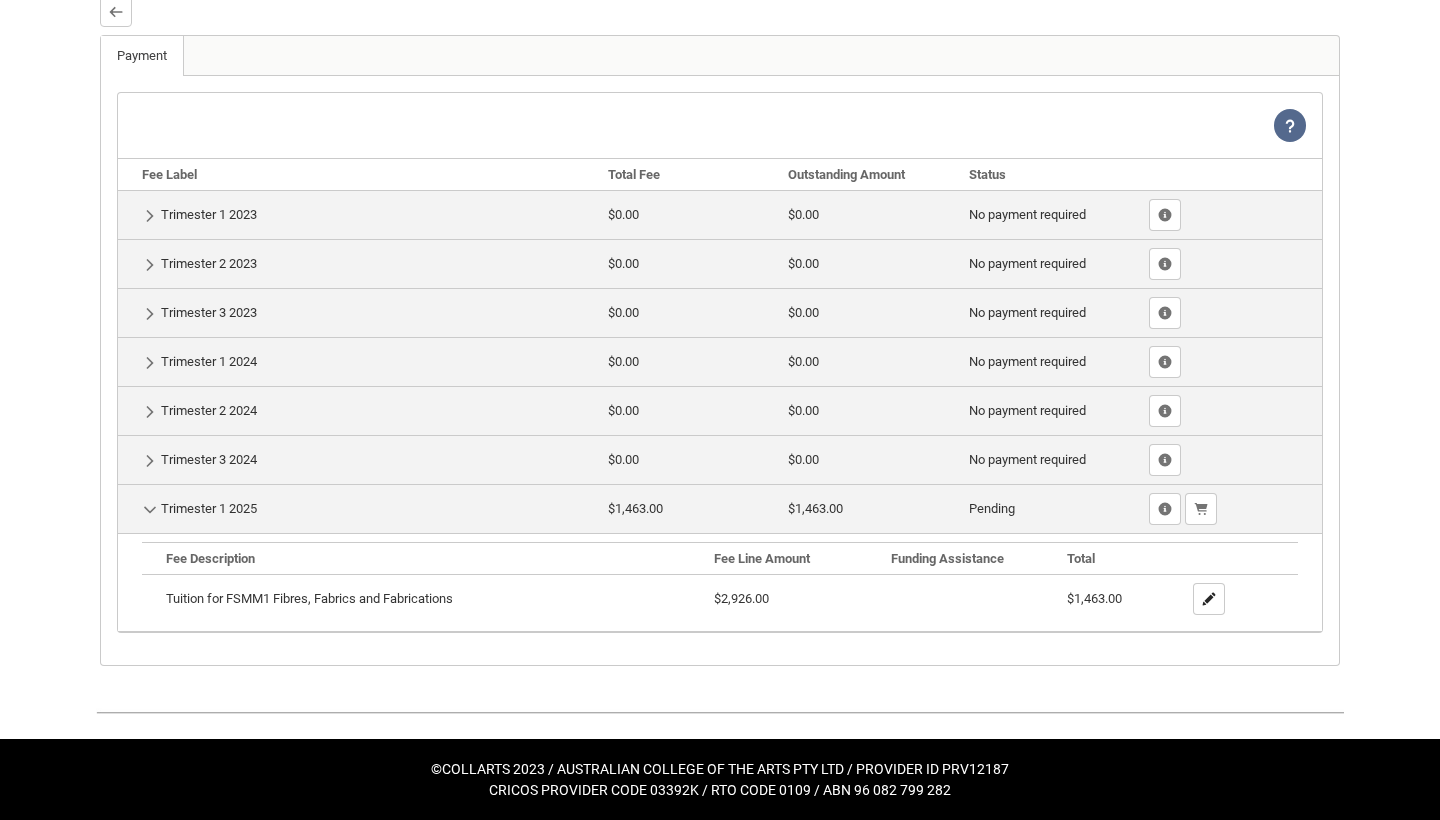 click at bounding box center (1209, 599) 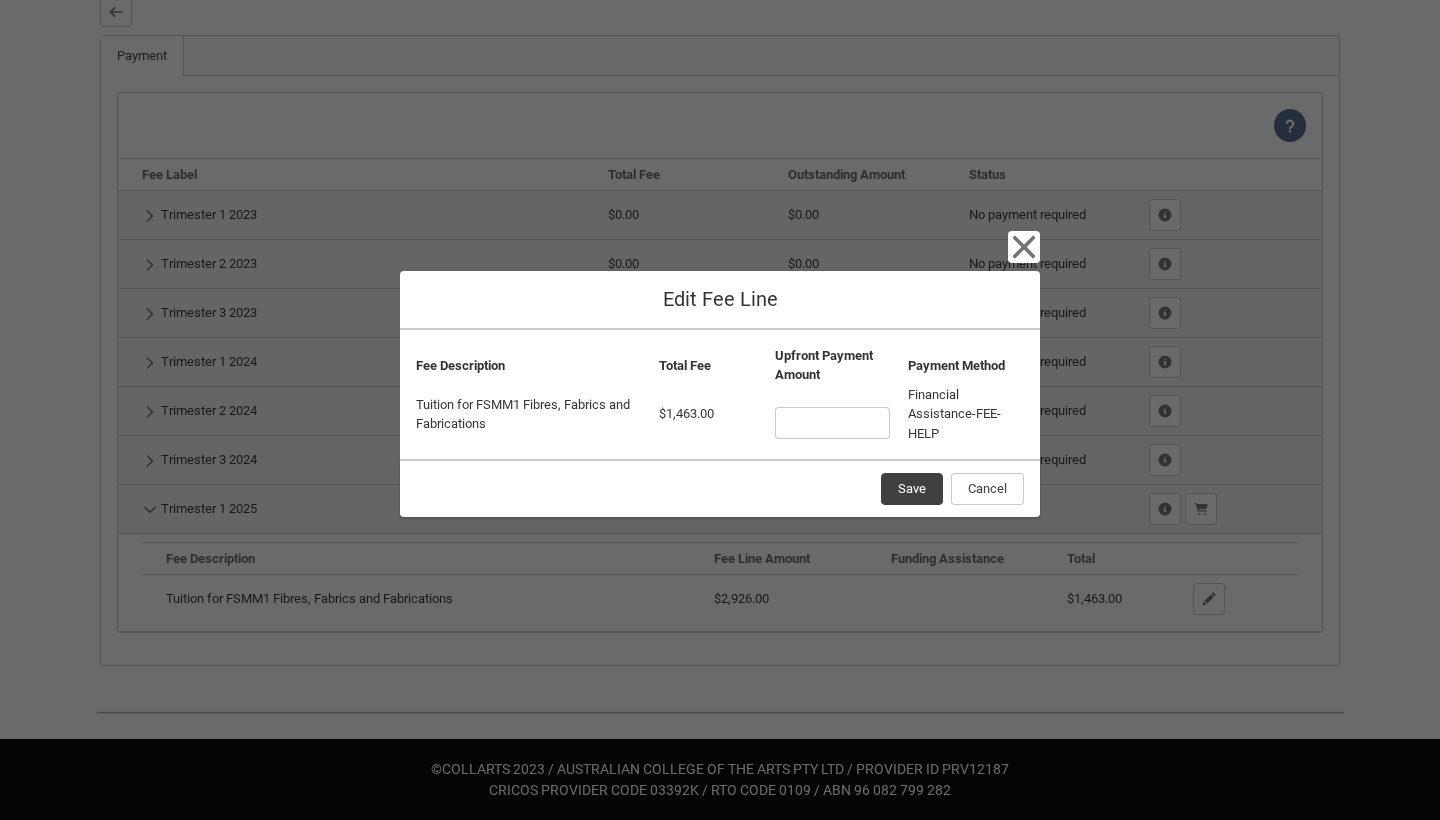 click 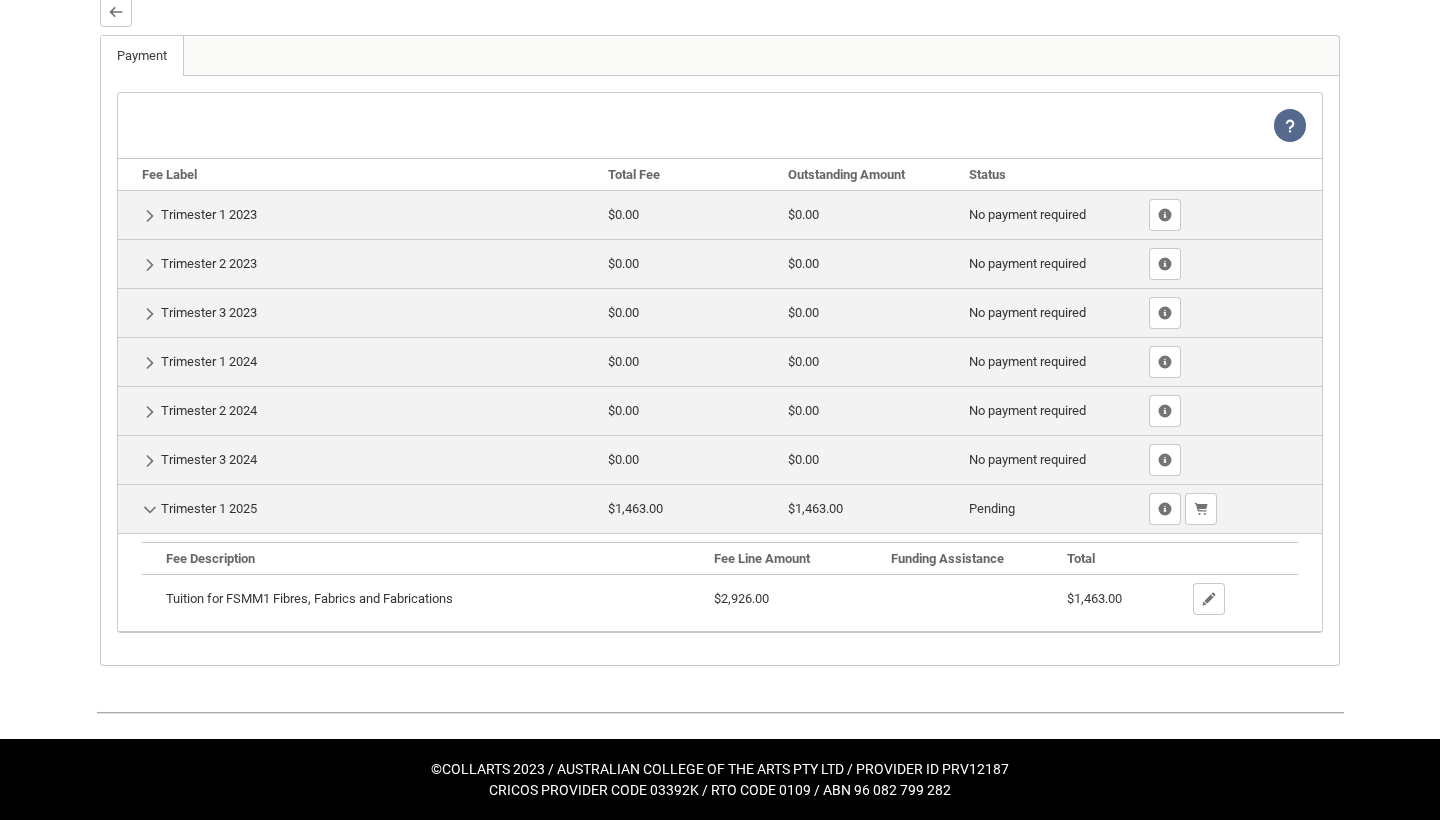 click on "$0.00" at bounding box center [870, 459] 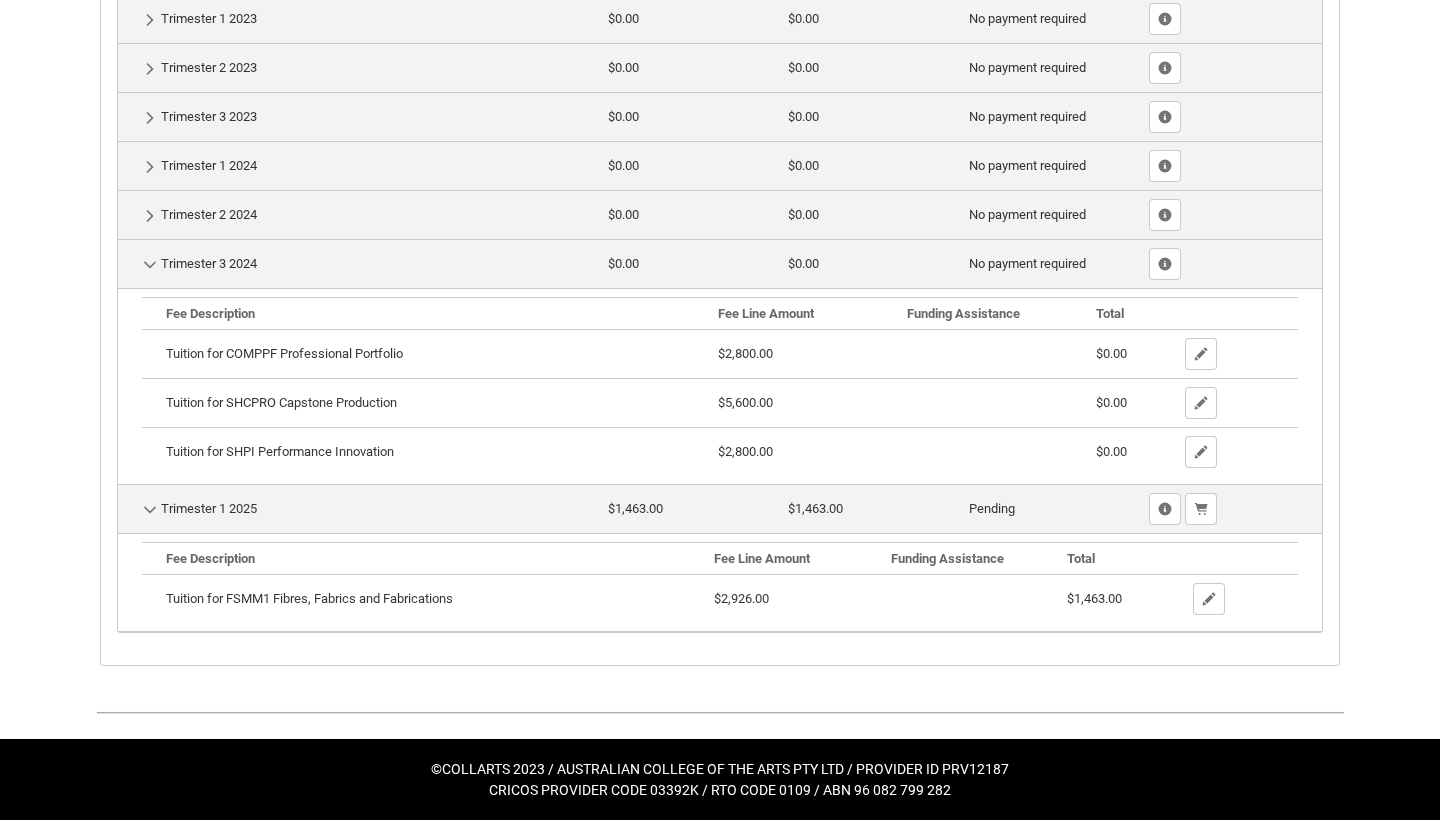 scroll, scrollTop: 795, scrollLeft: 0, axis: vertical 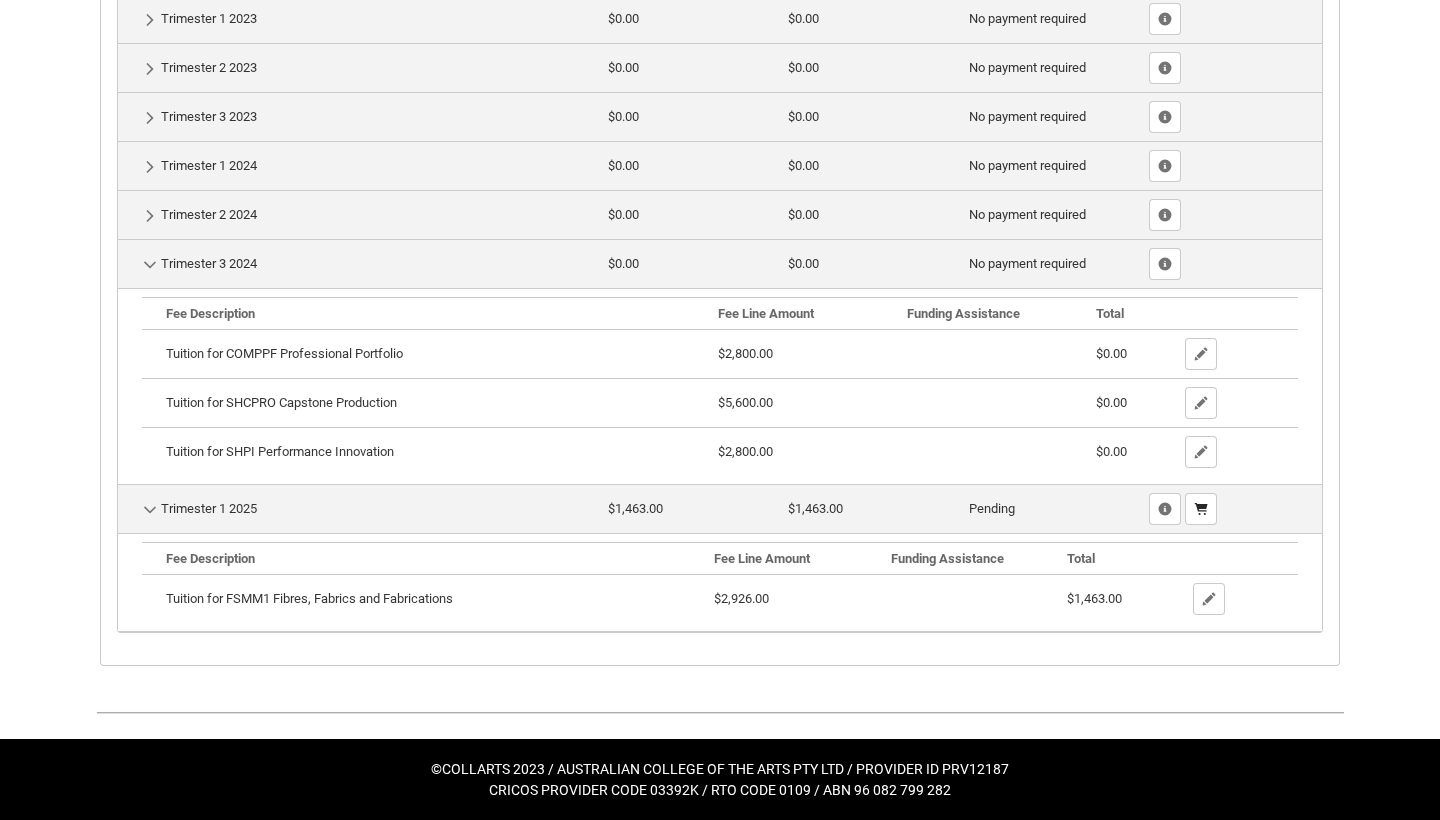click at bounding box center (1201, 509) 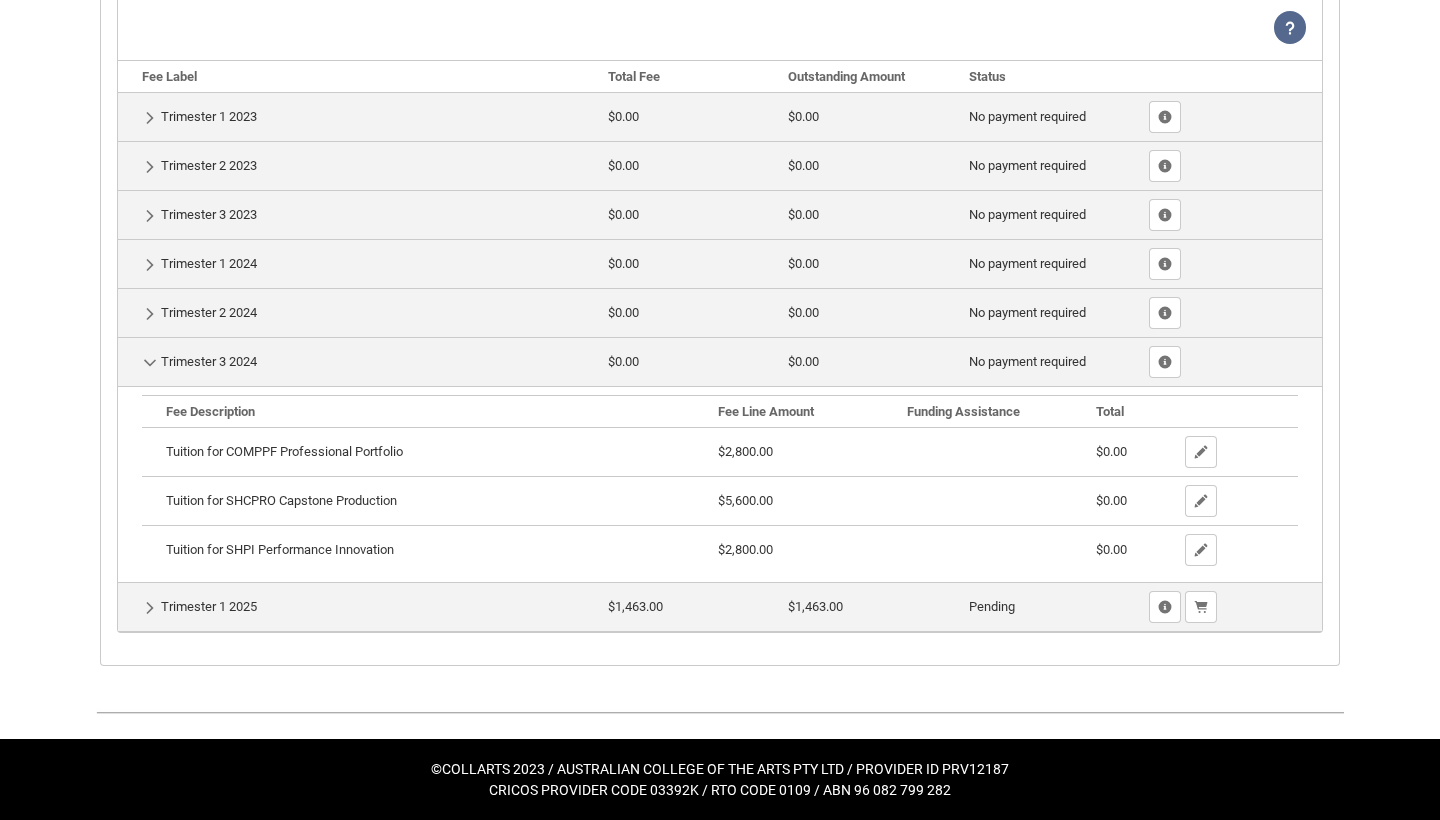 click on "Pending" at bounding box center (1051, 606) 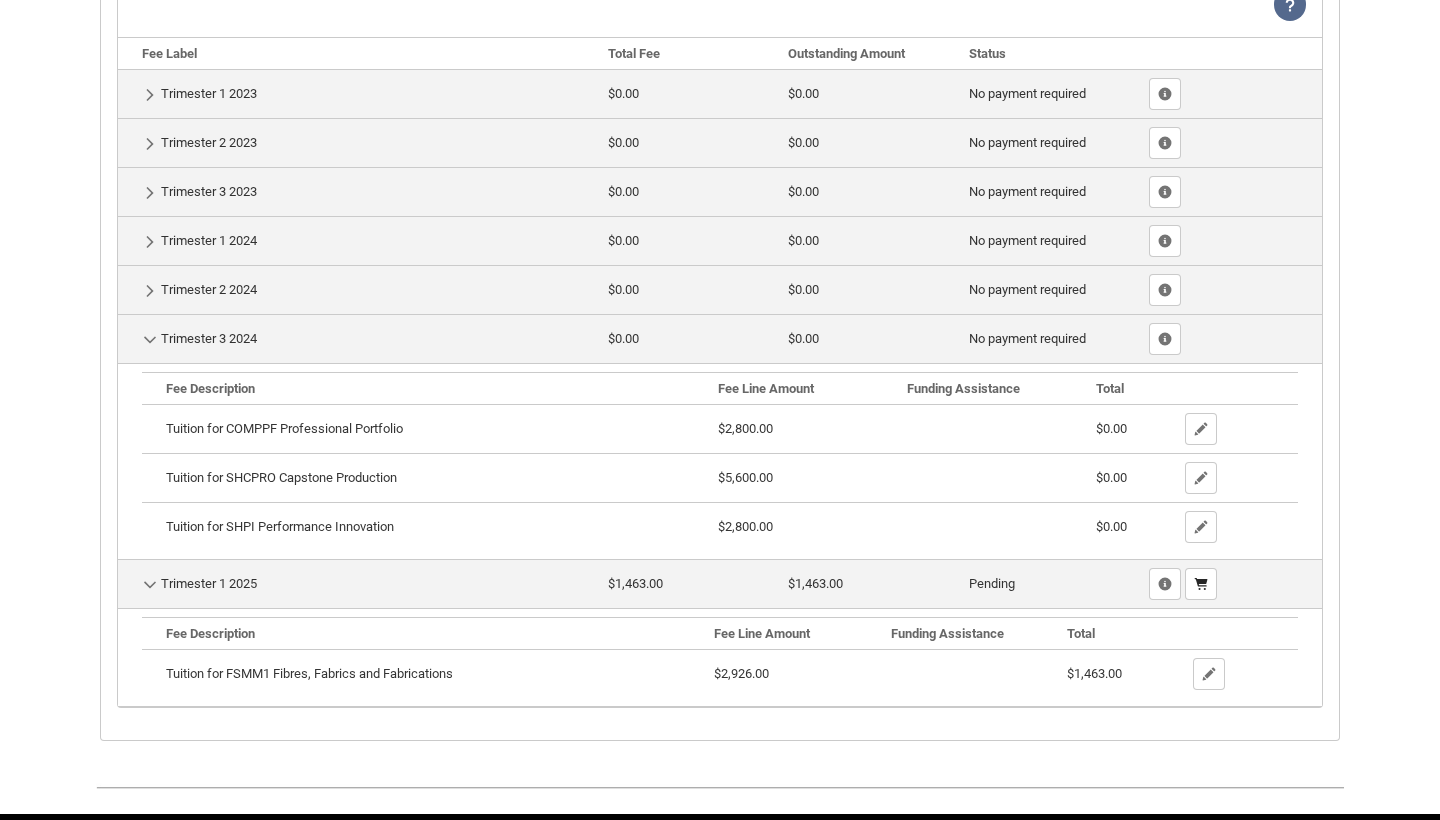 click at bounding box center [1201, 584] 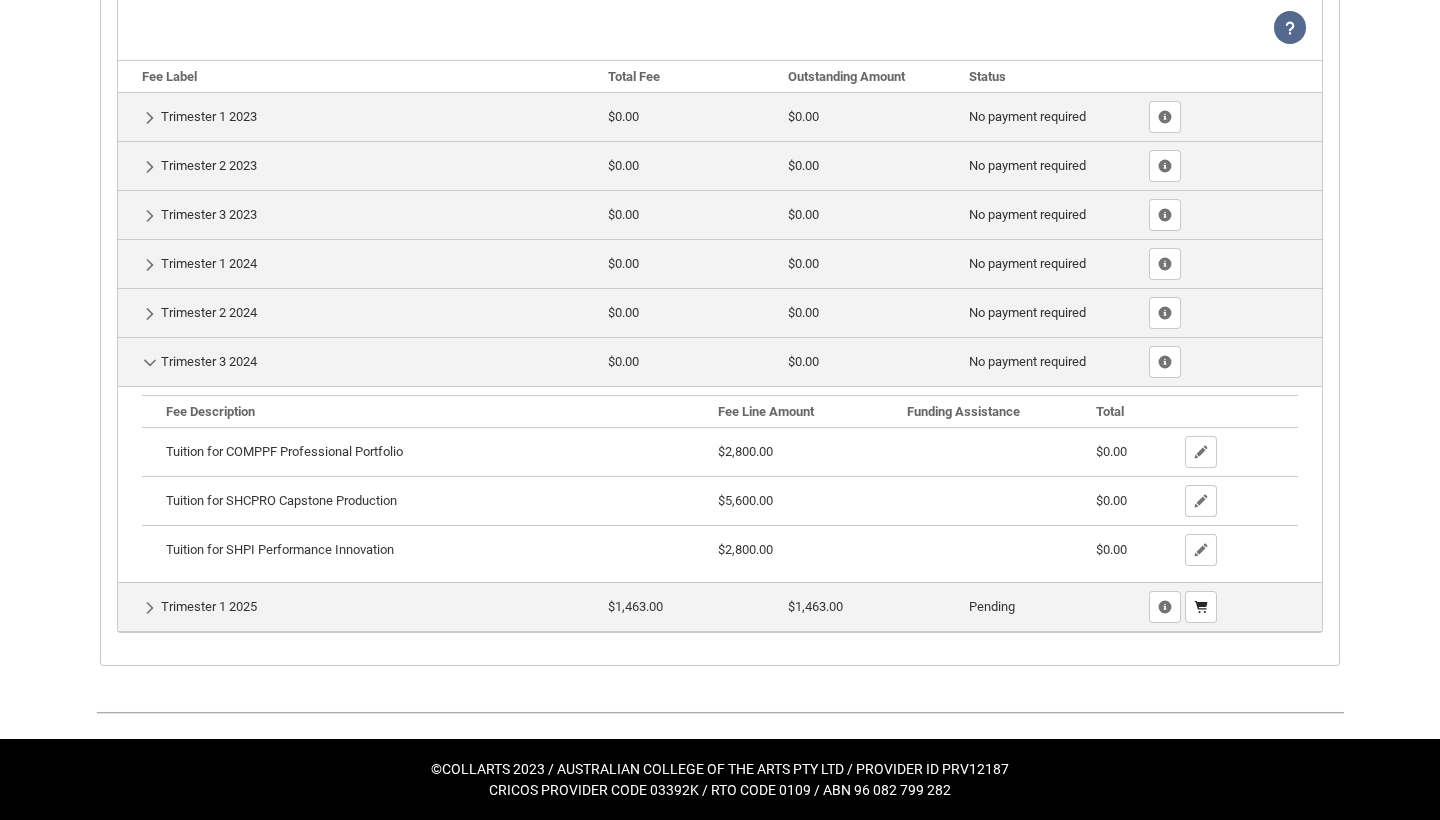 click at bounding box center [1201, 607] 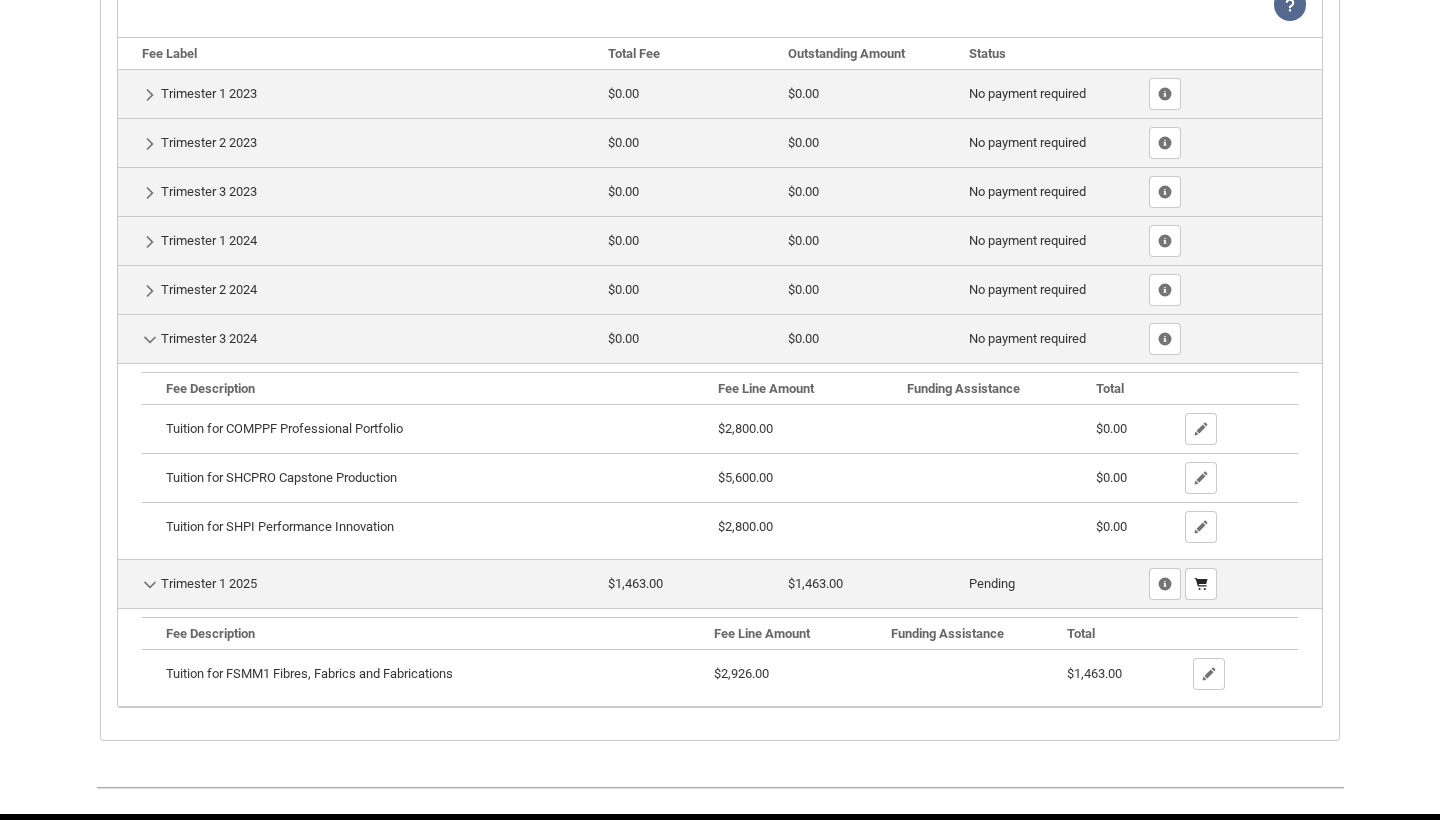 click at bounding box center (1201, 584) 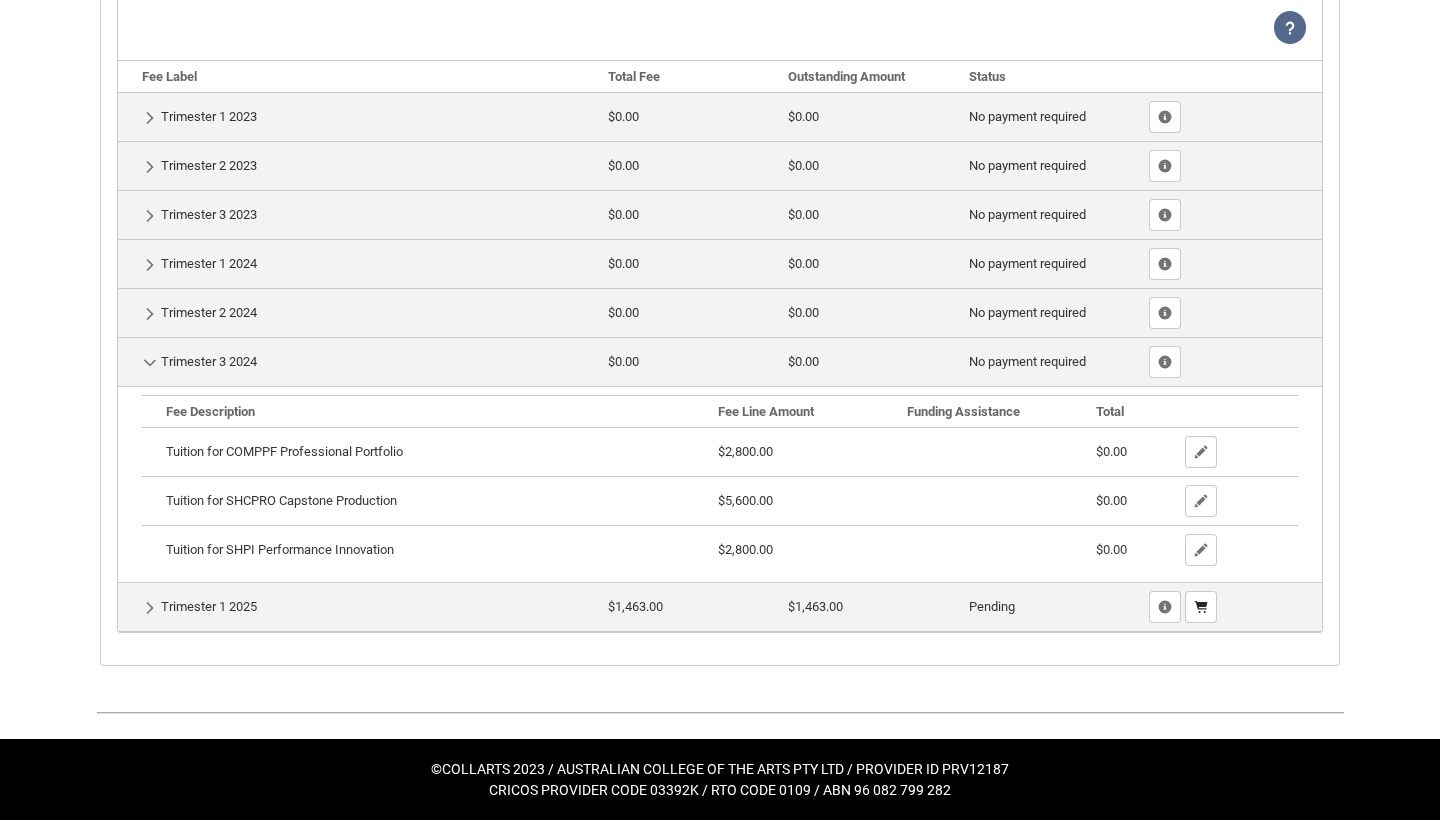 click at bounding box center (1201, 607) 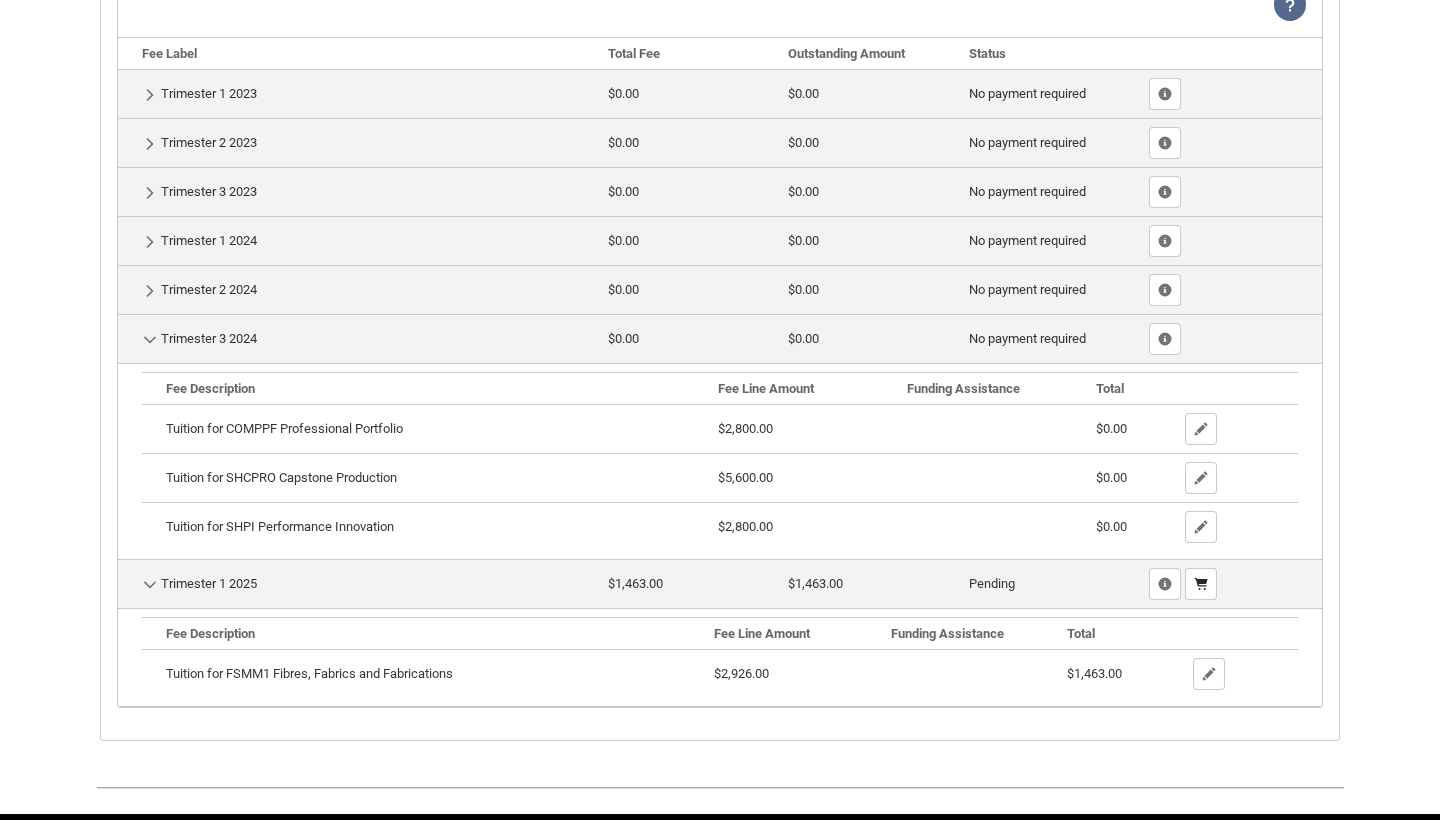 click at bounding box center [1201, 584] 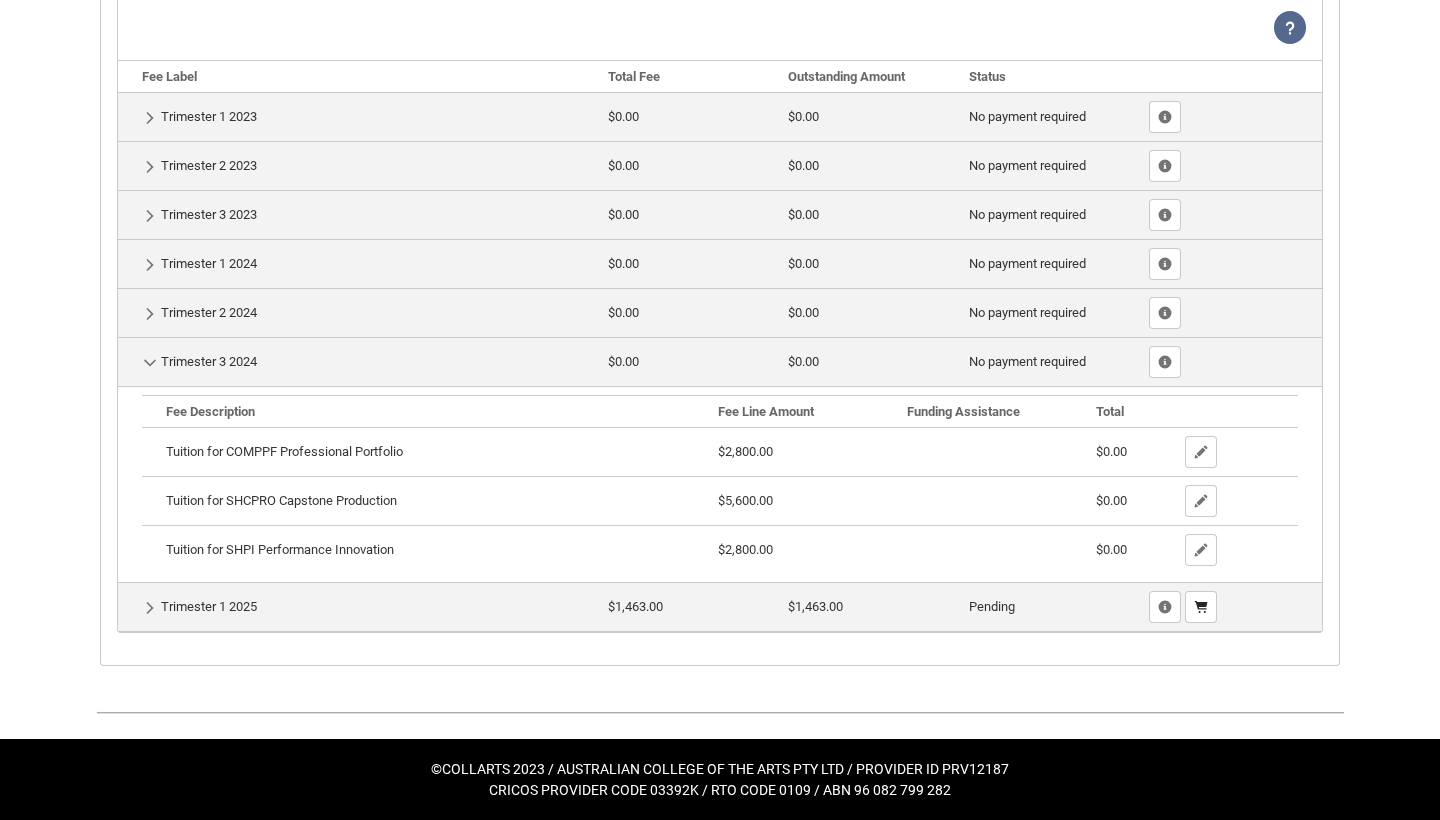 click at bounding box center (1201, 607) 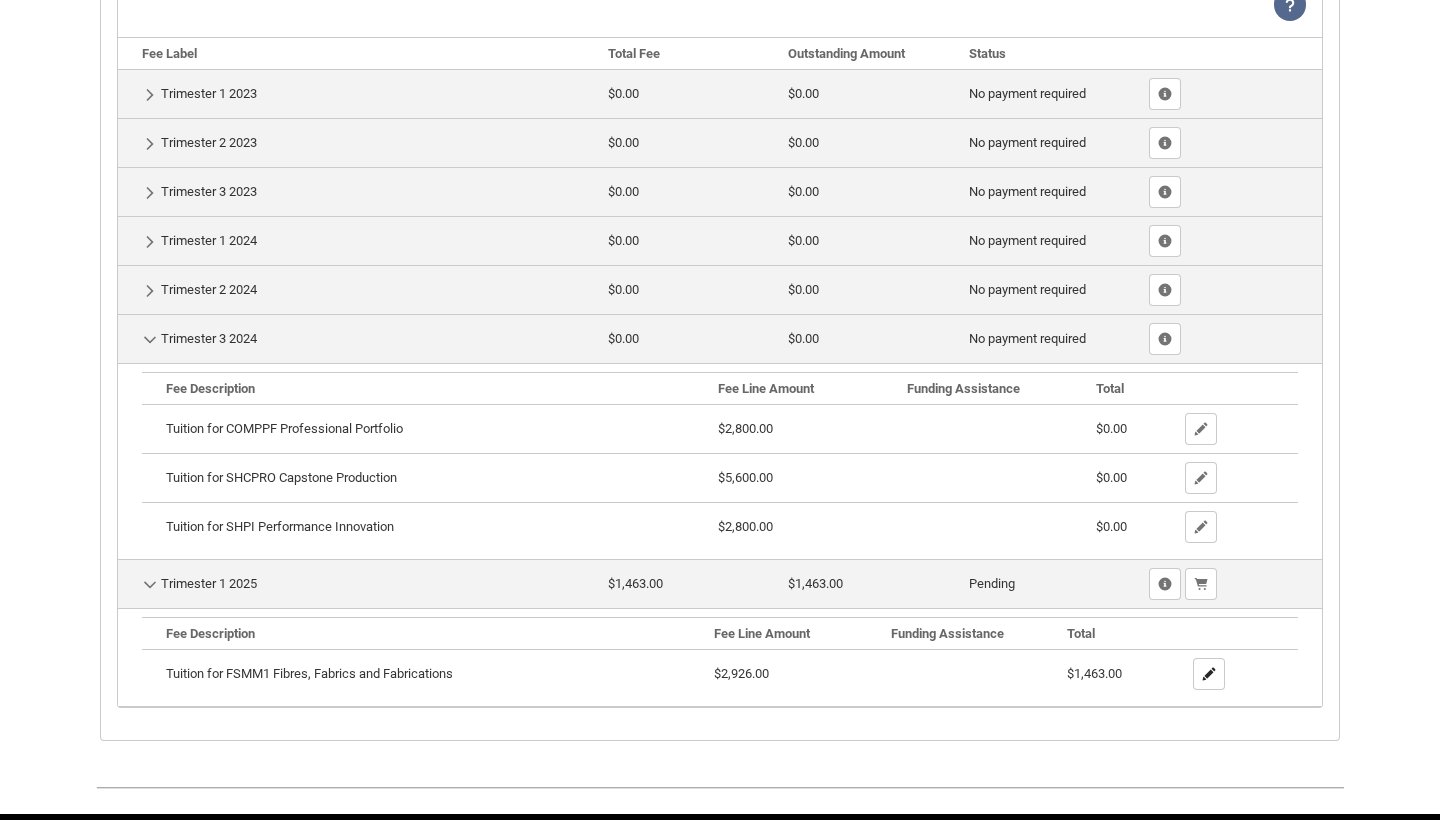 click at bounding box center (1209, 674) 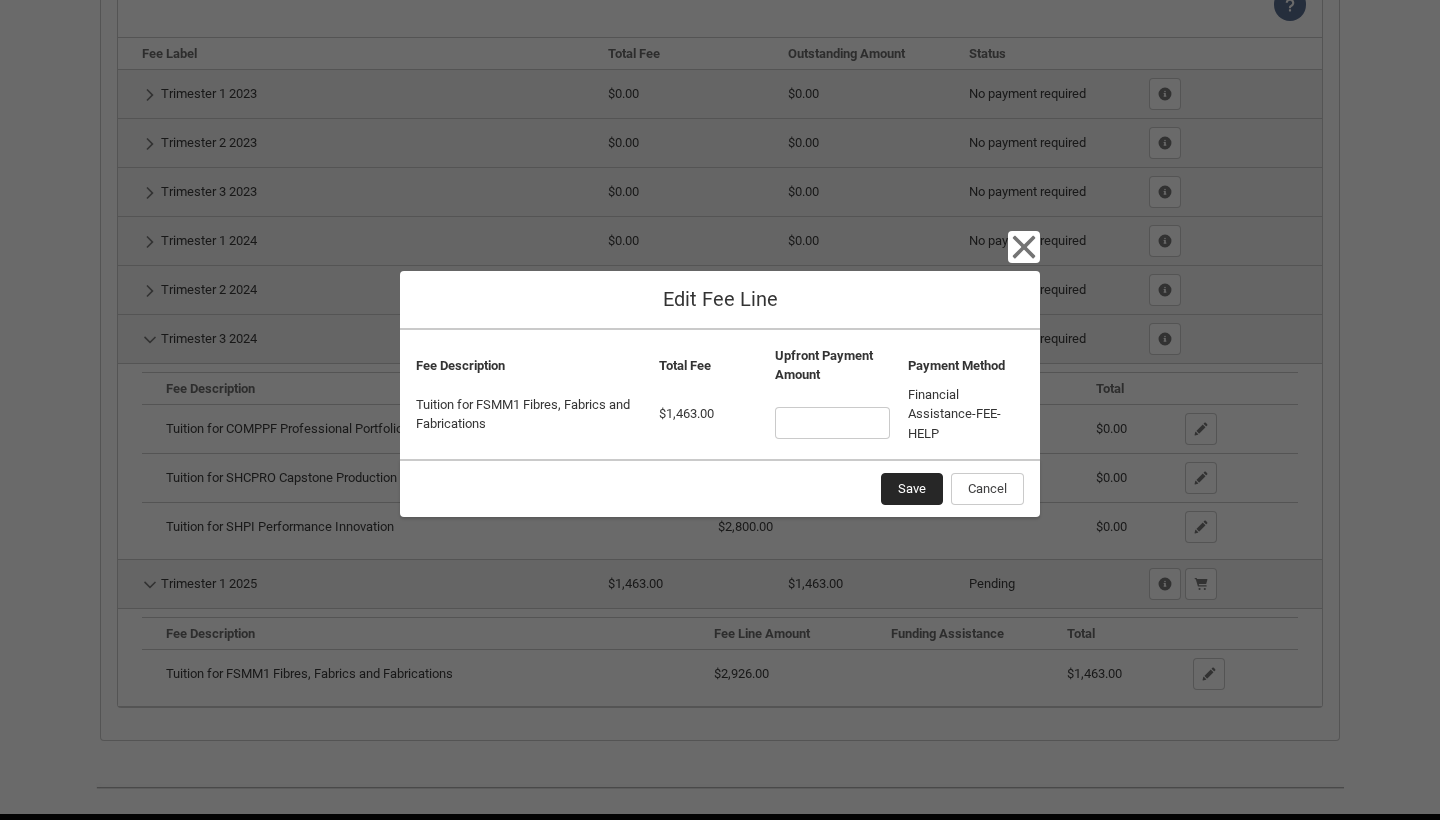 click on "Save" at bounding box center (912, 489) 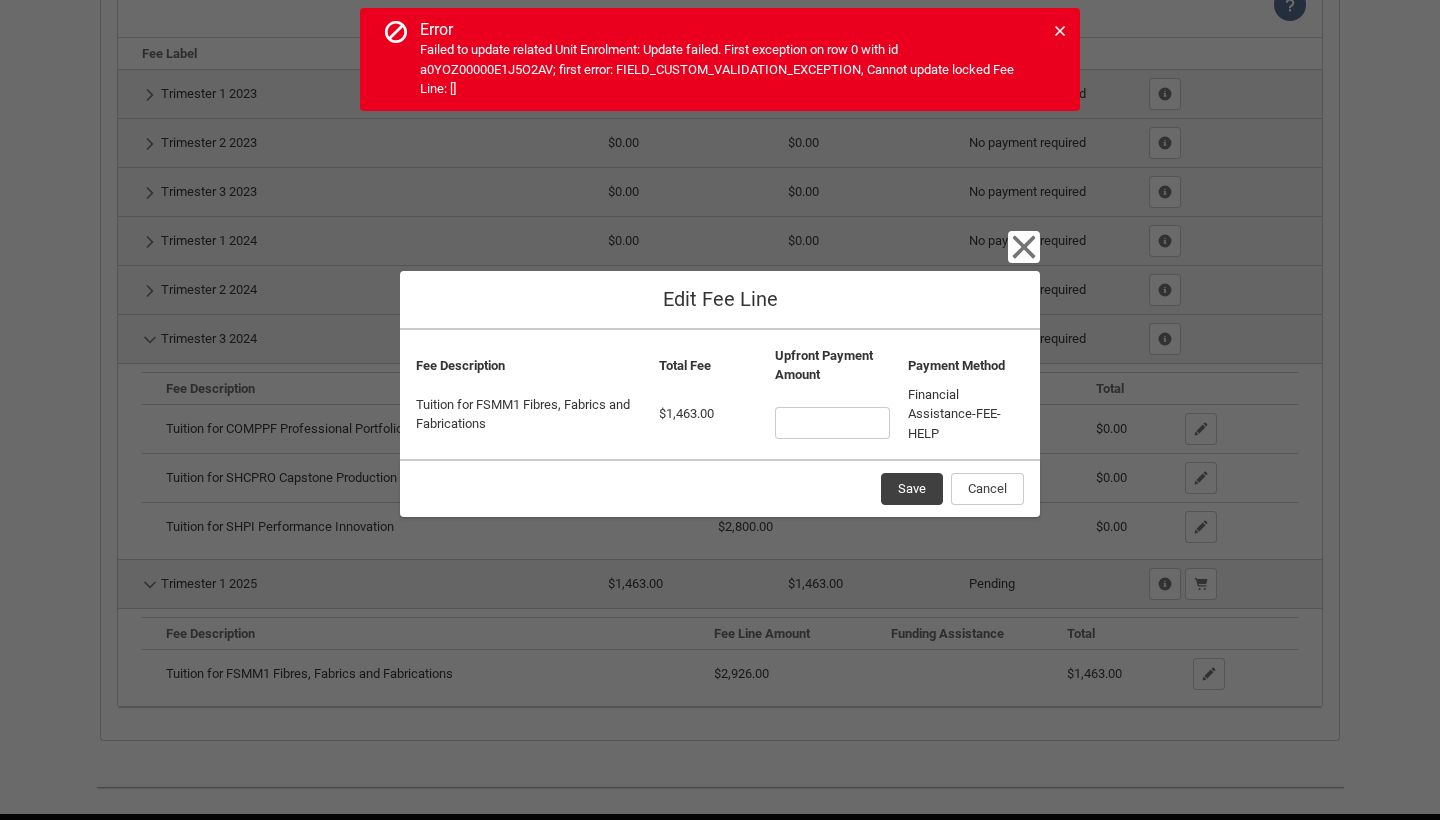 click at bounding box center (833, 423) 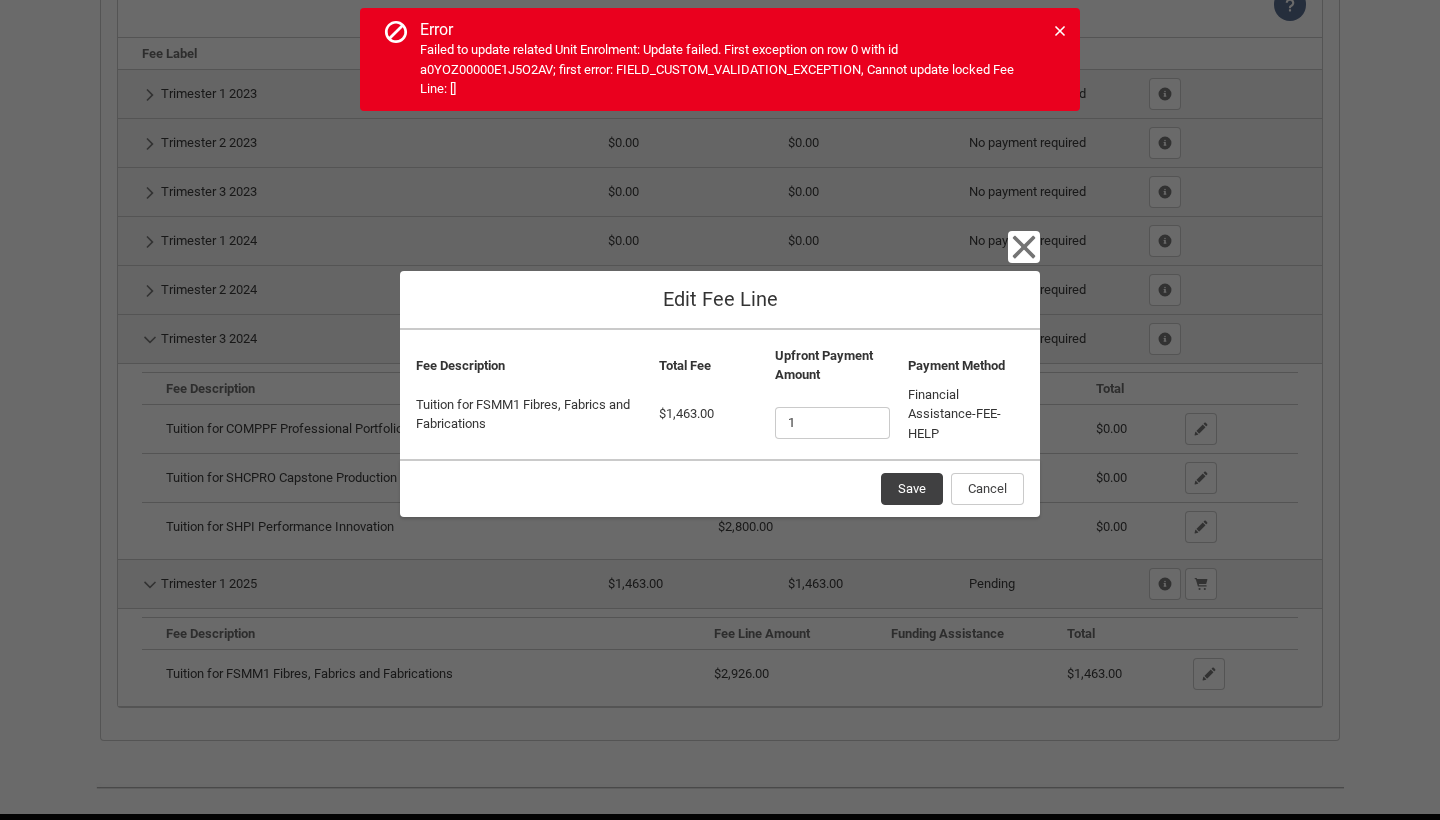 type on "14" 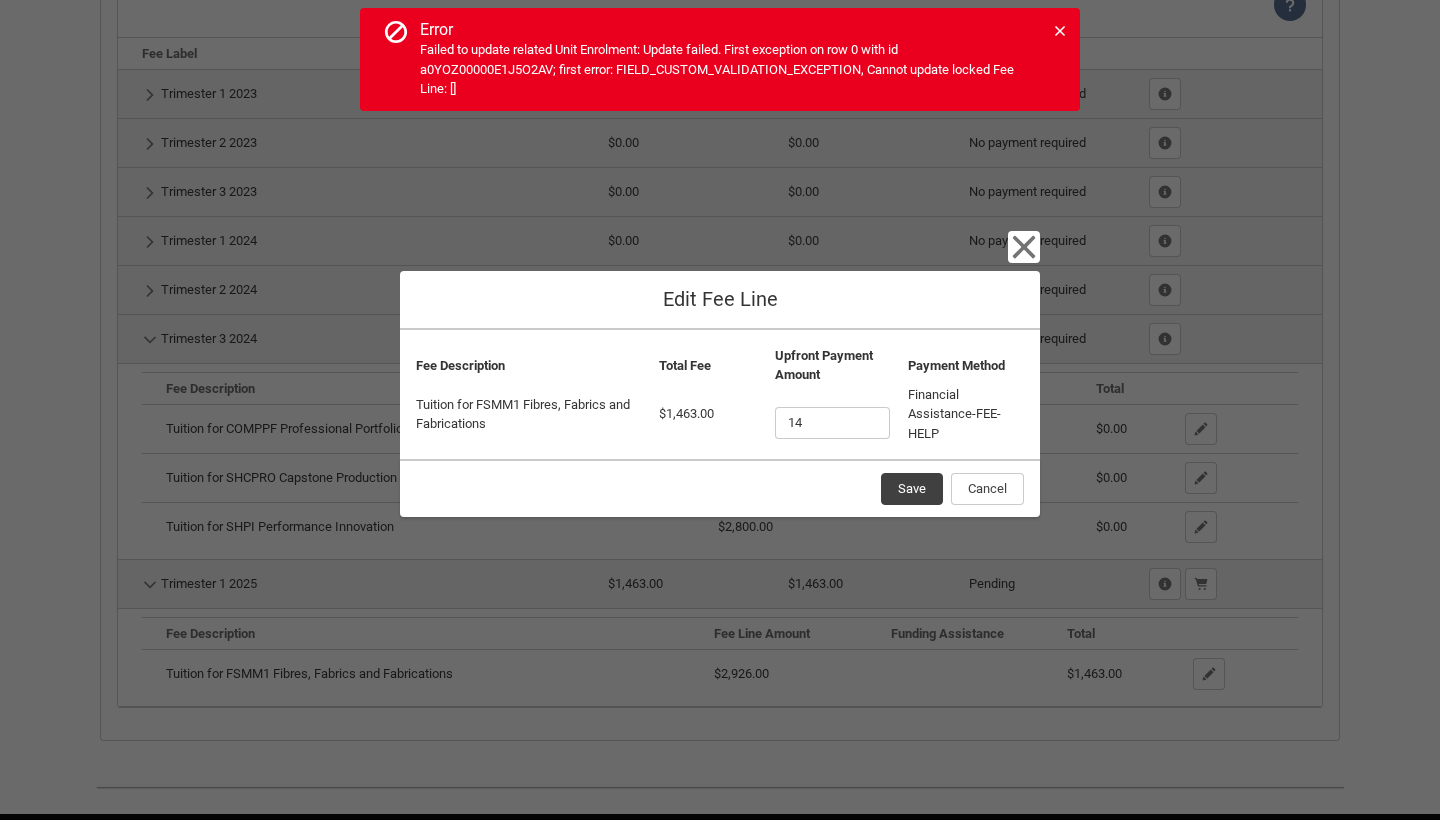 type on "146" 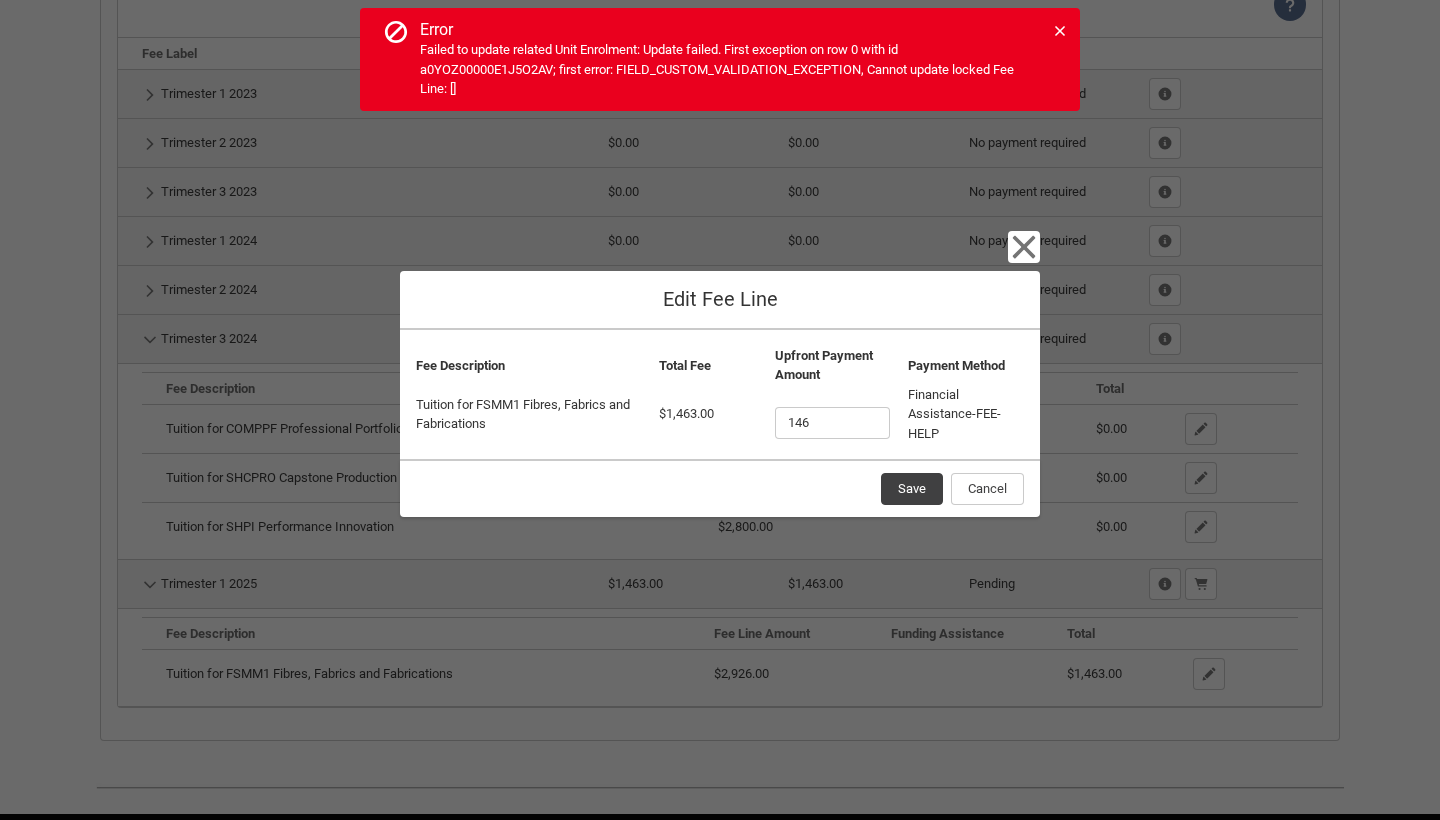 type on "1463" 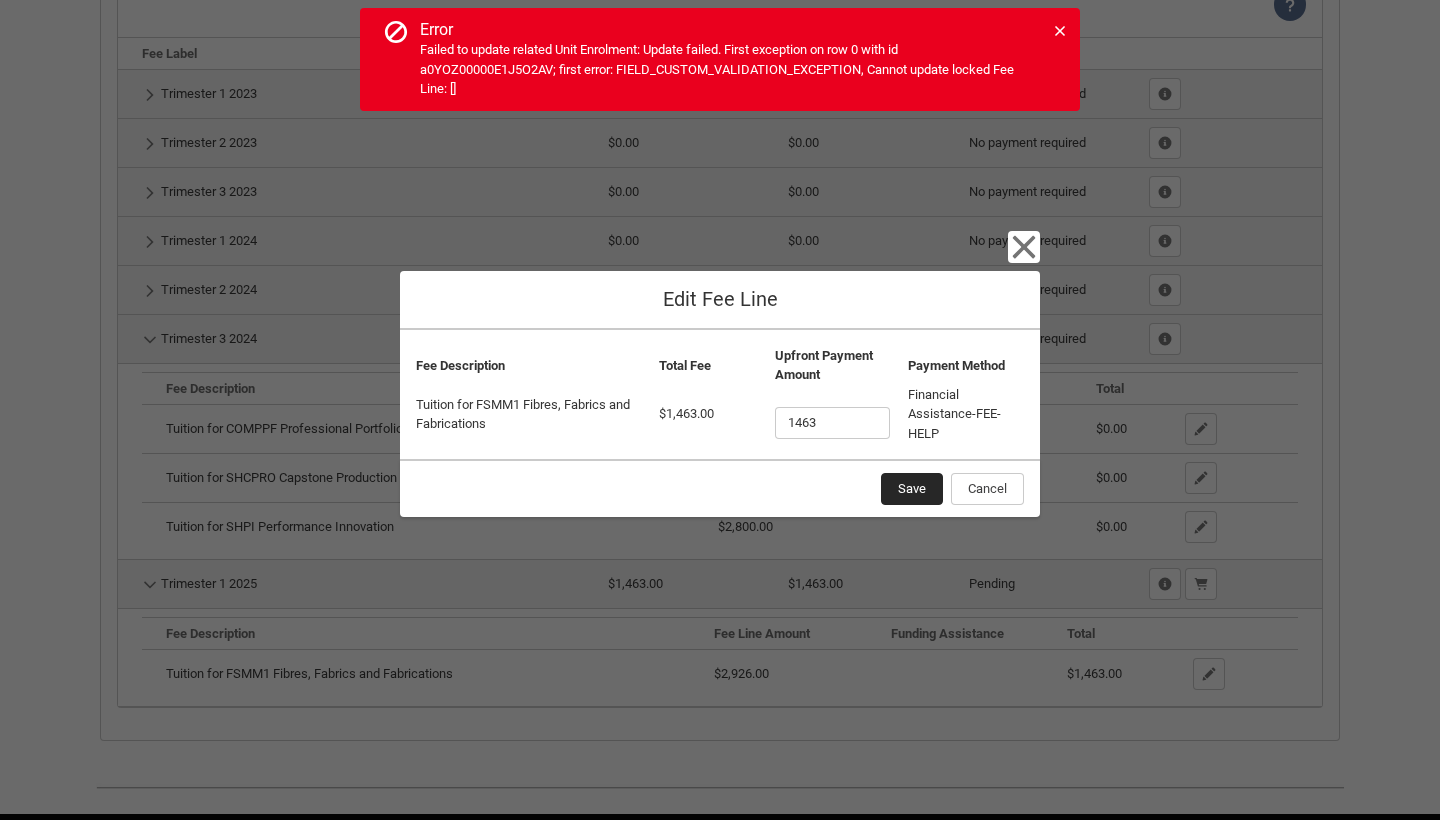type on "146" 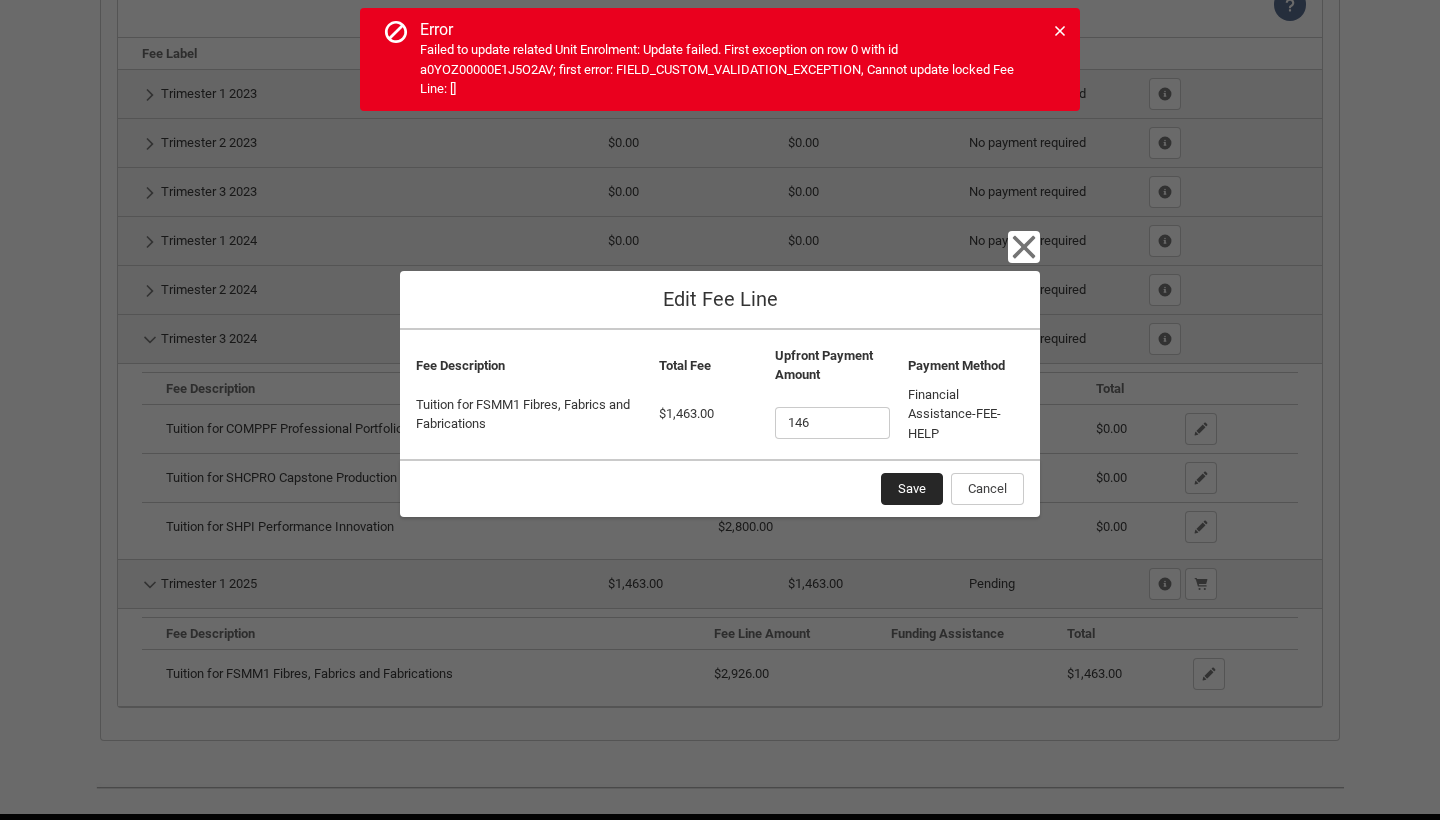 type on "14" 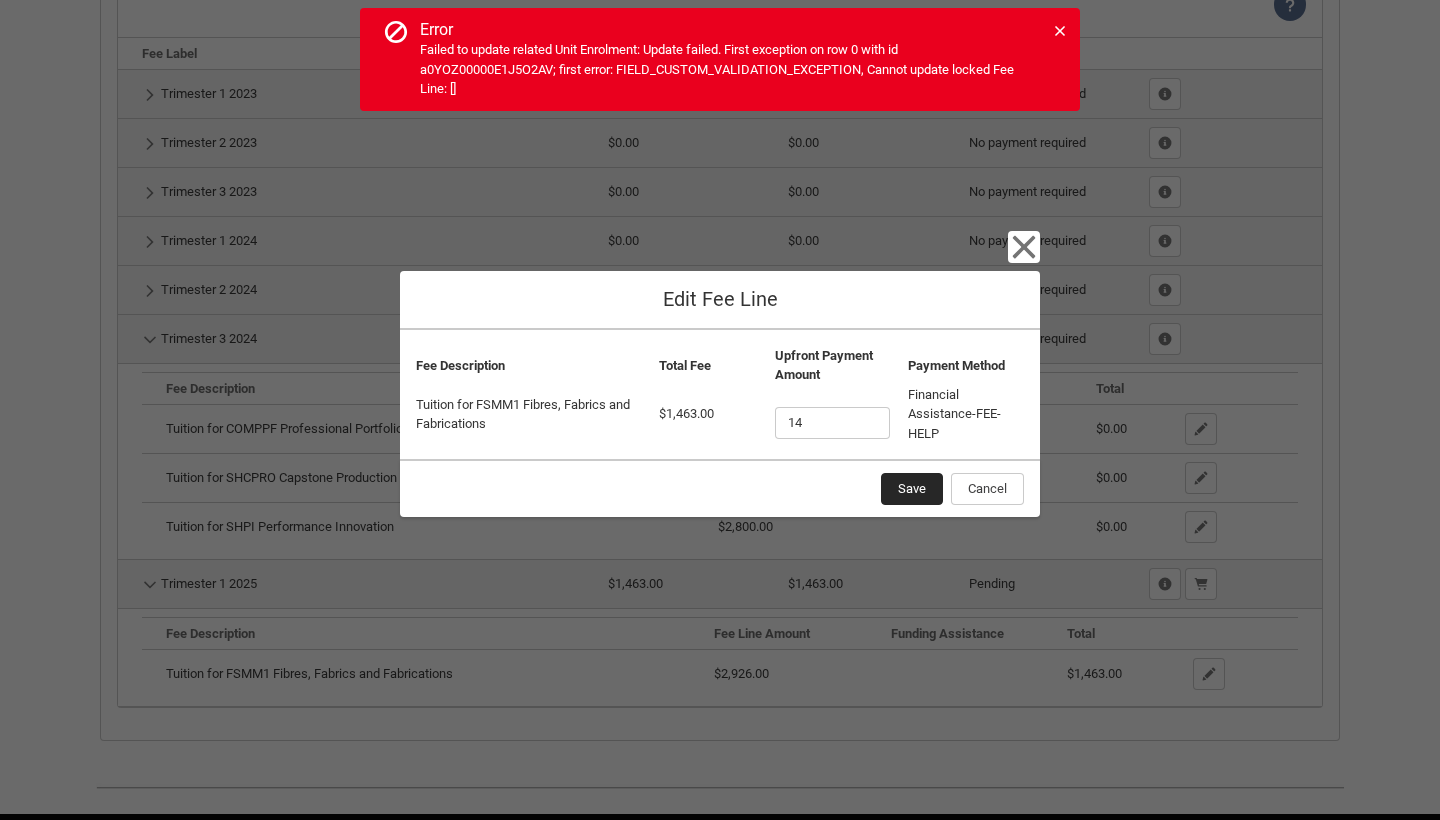 type on "1" 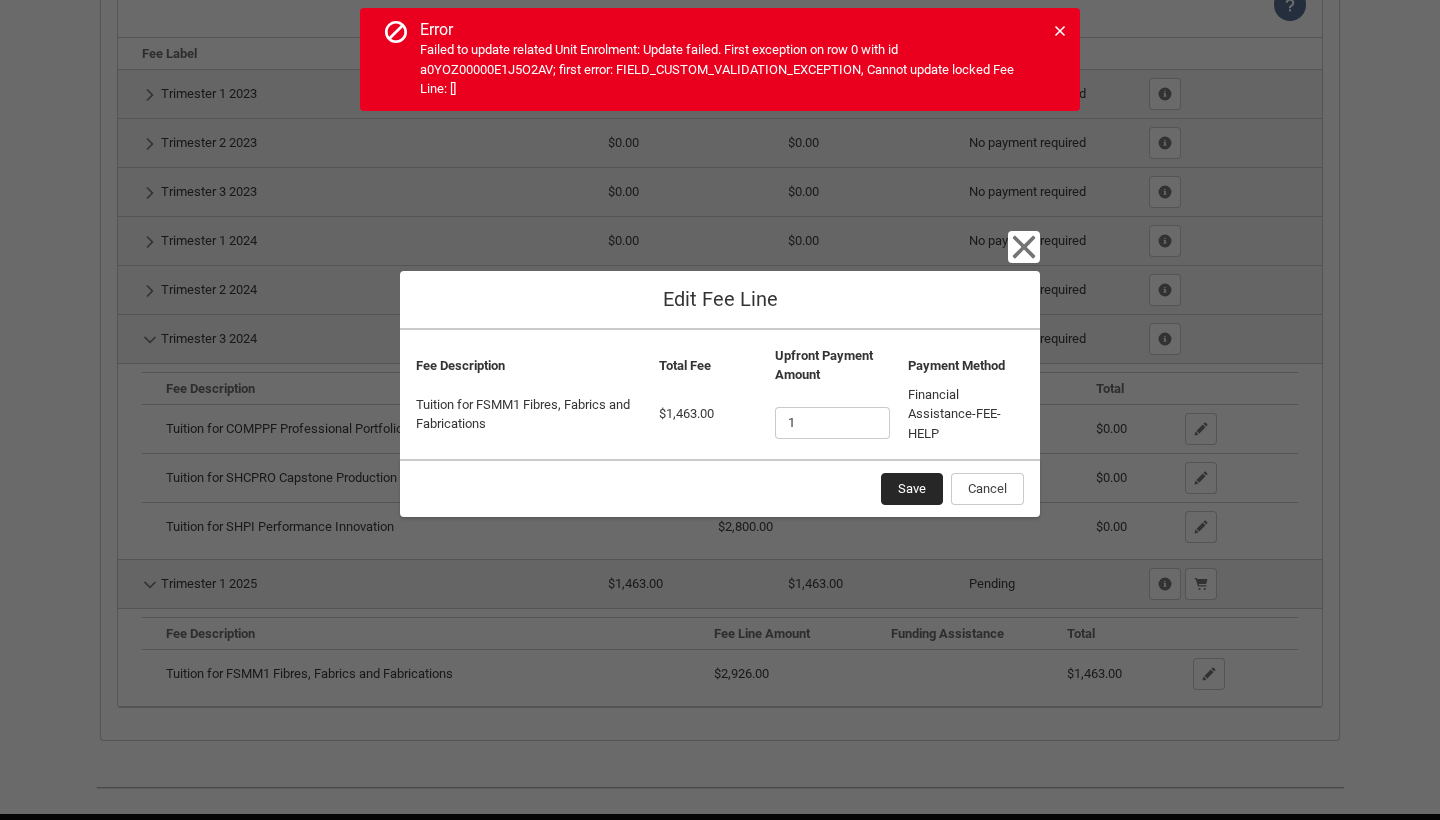 type 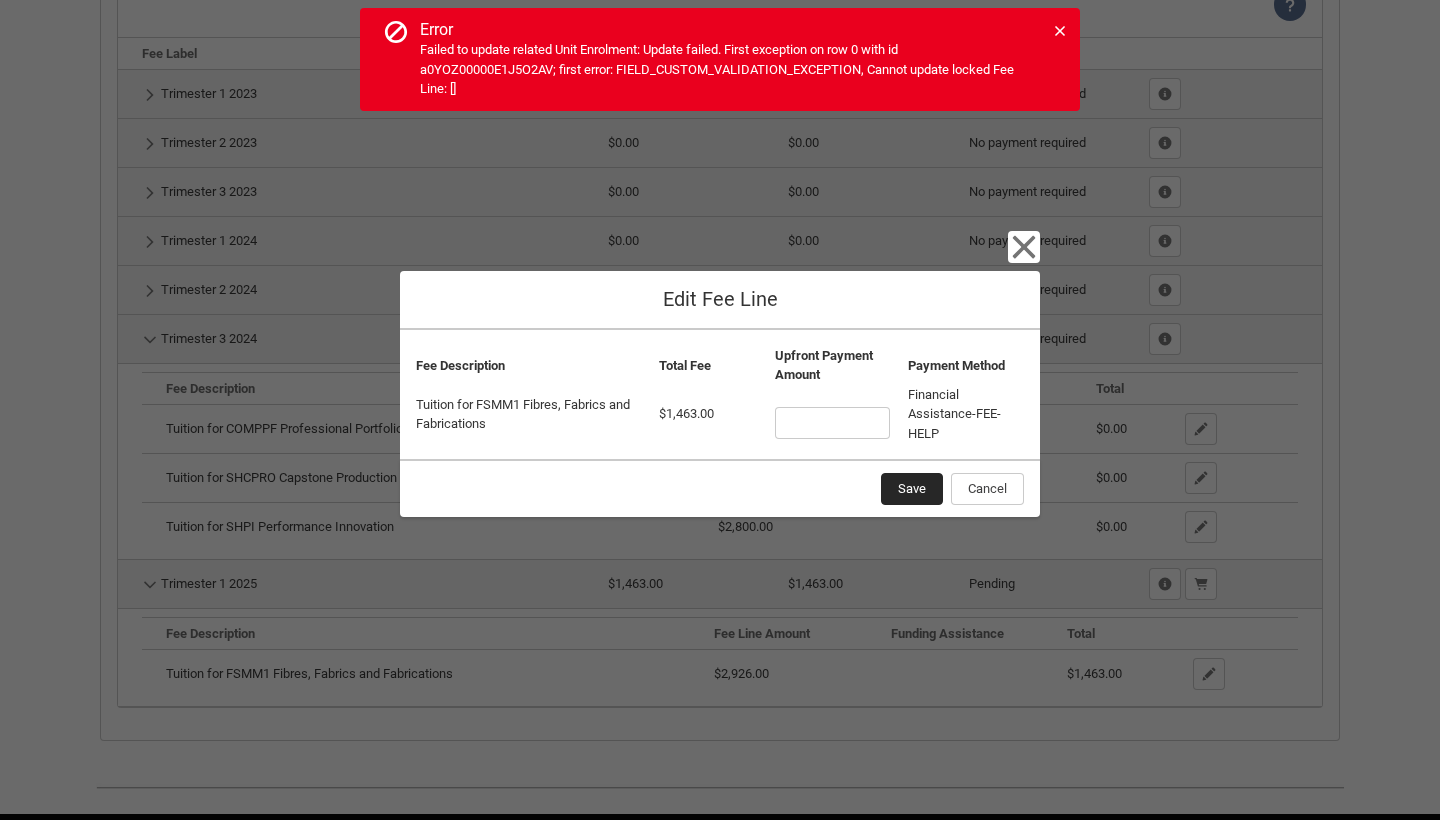 type on "0" 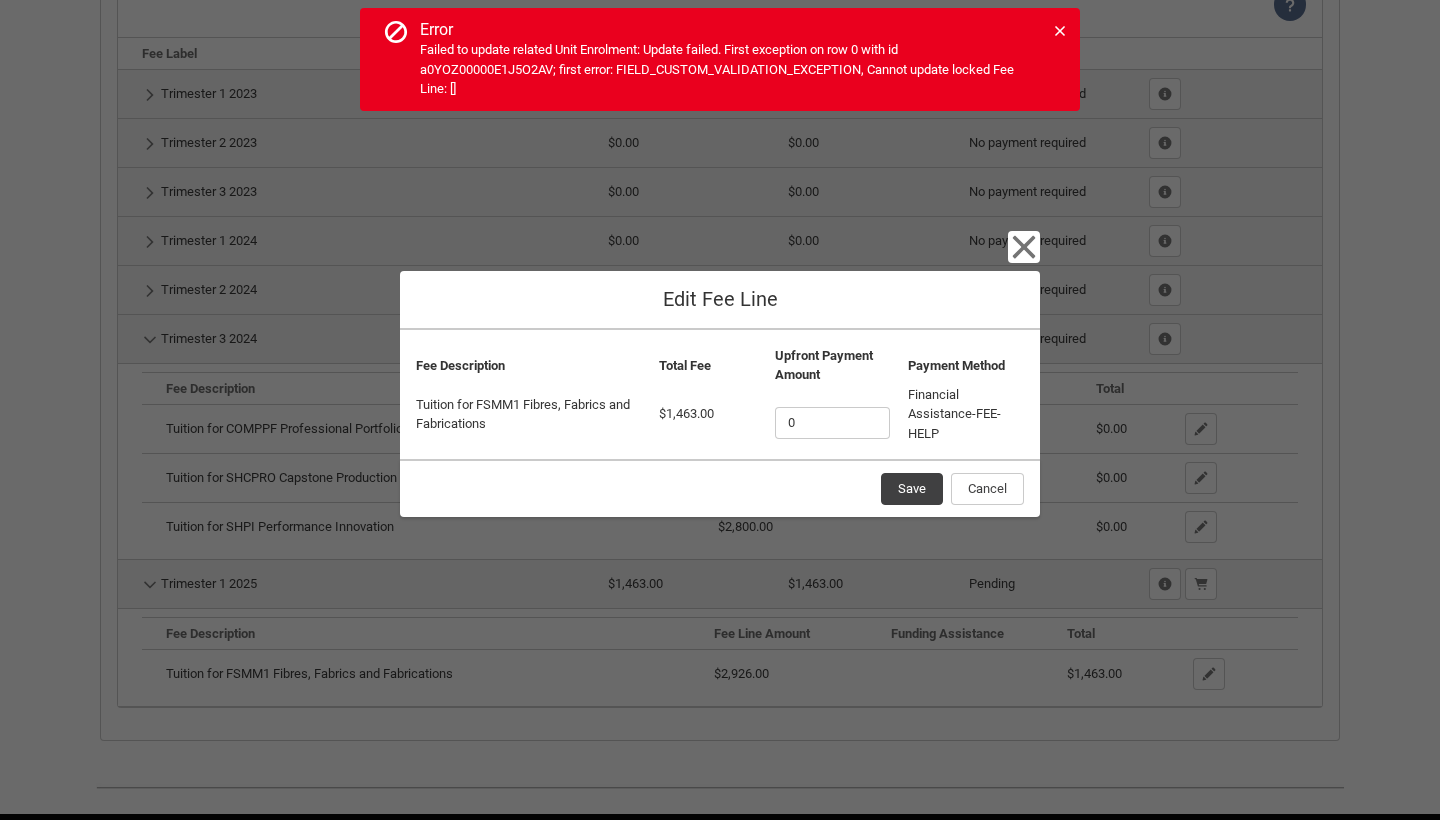 type on "$0.00" 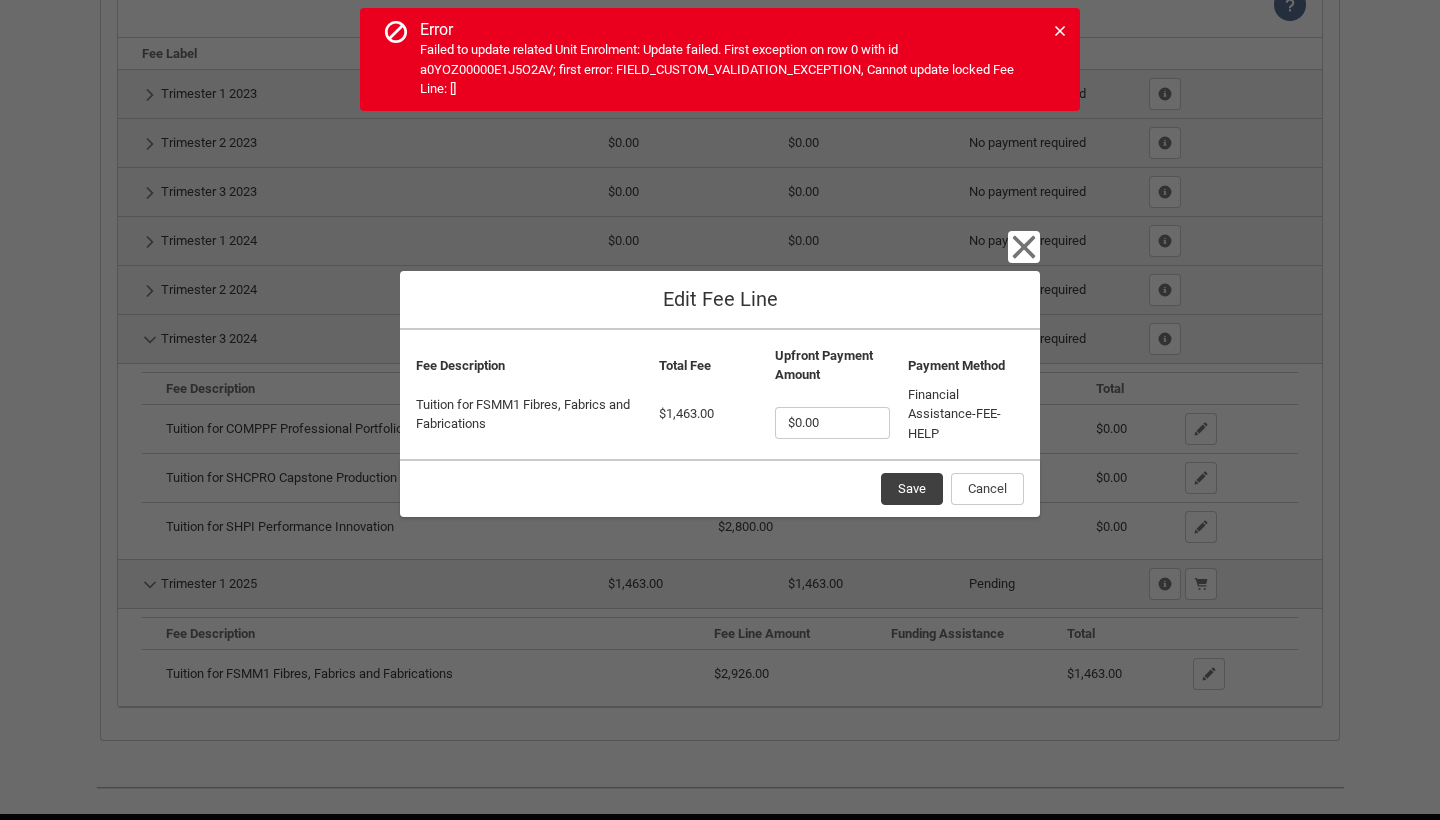 click 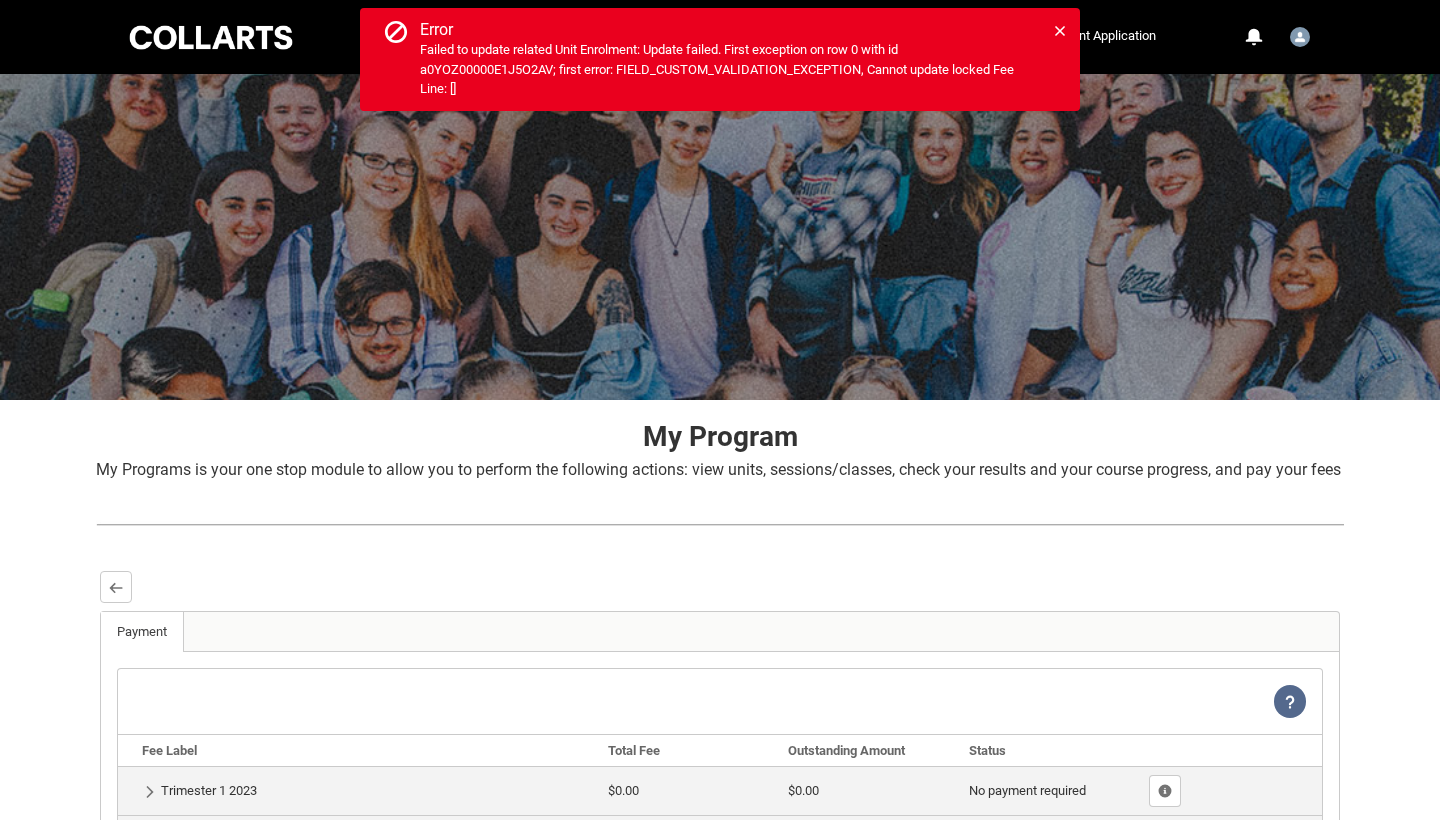 scroll, scrollTop: 0, scrollLeft: 0, axis: both 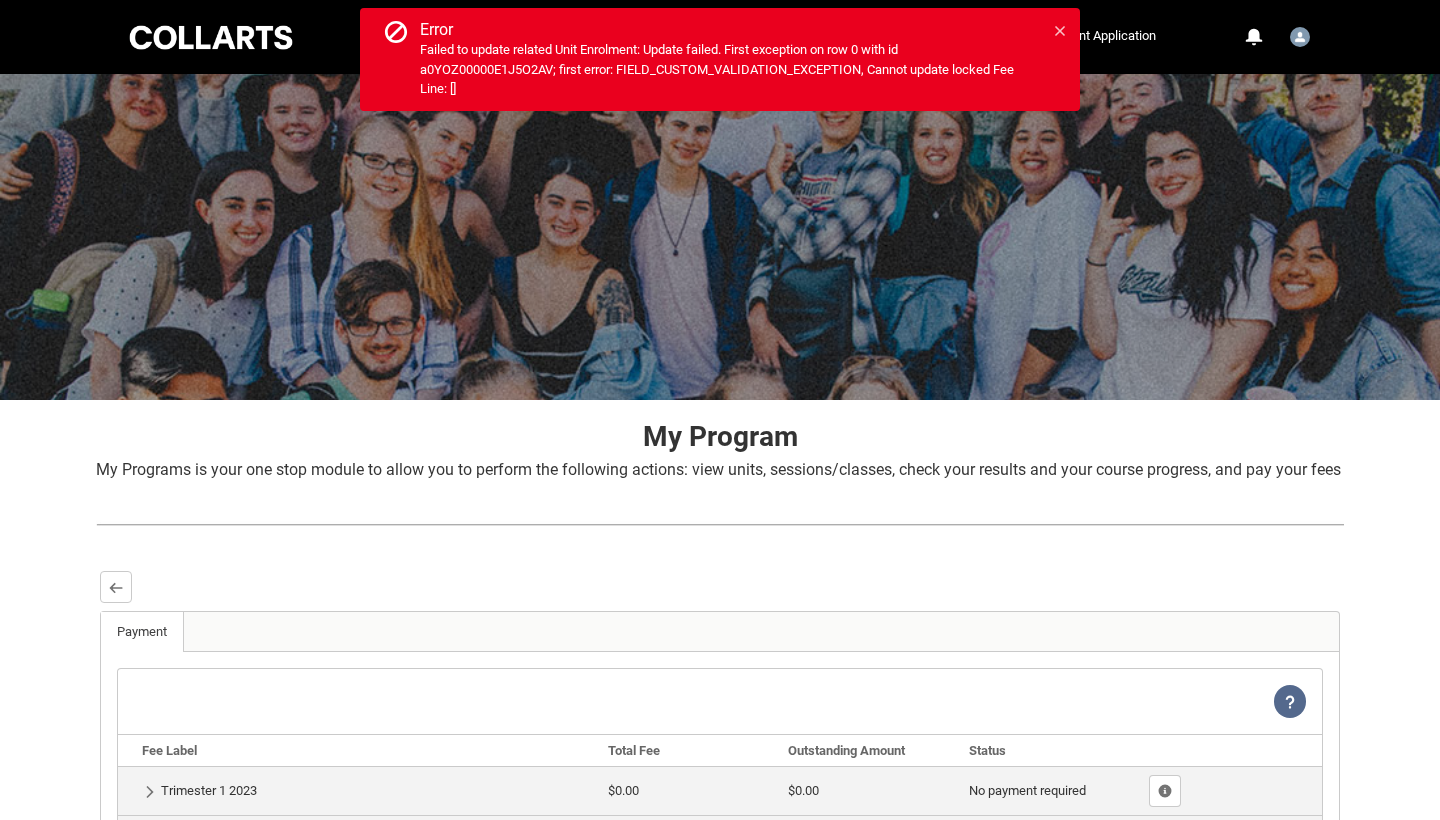 click 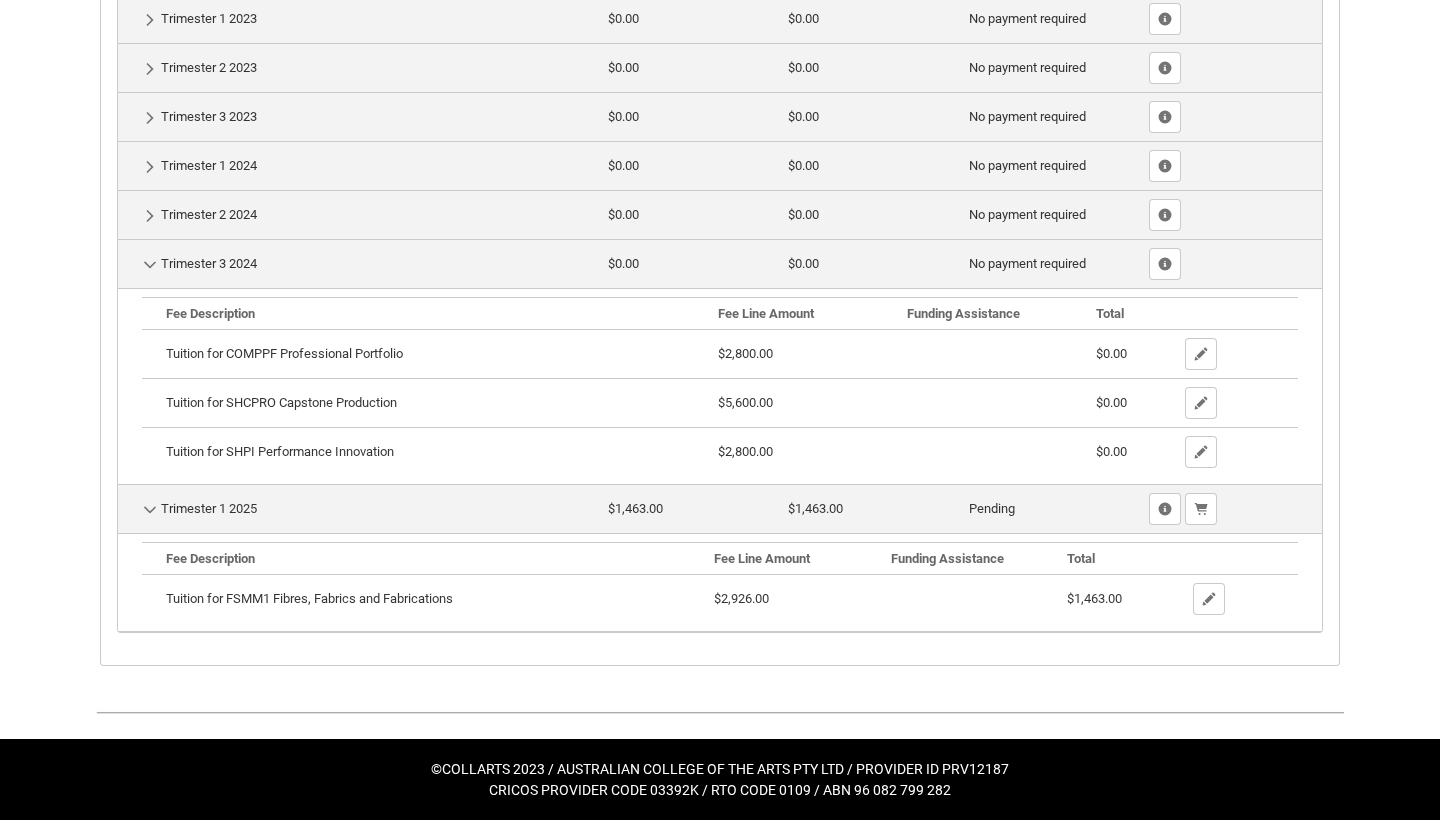 scroll, scrollTop: 795, scrollLeft: 0, axis: vertical 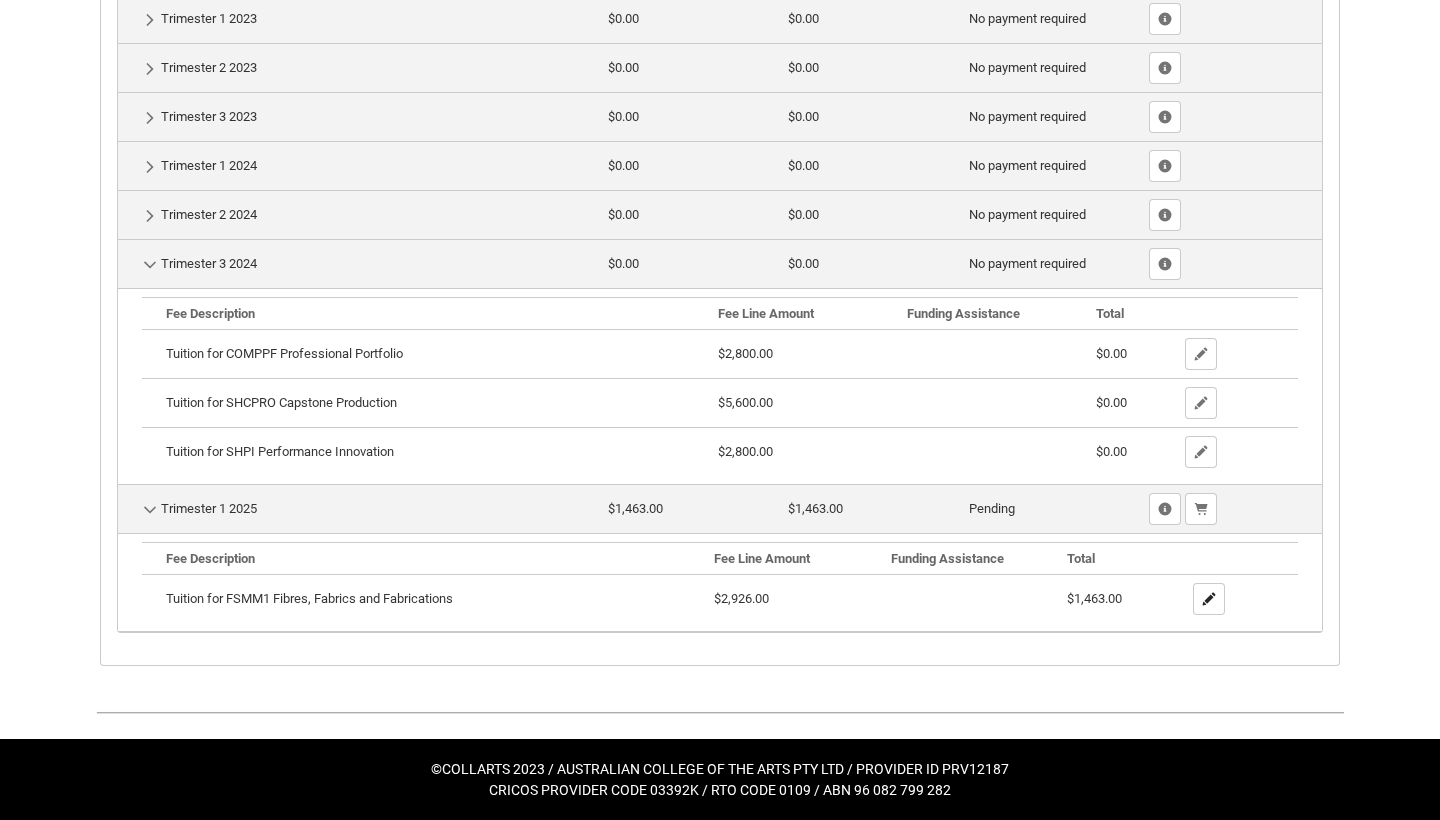 click at bounding box center [1209, 599] 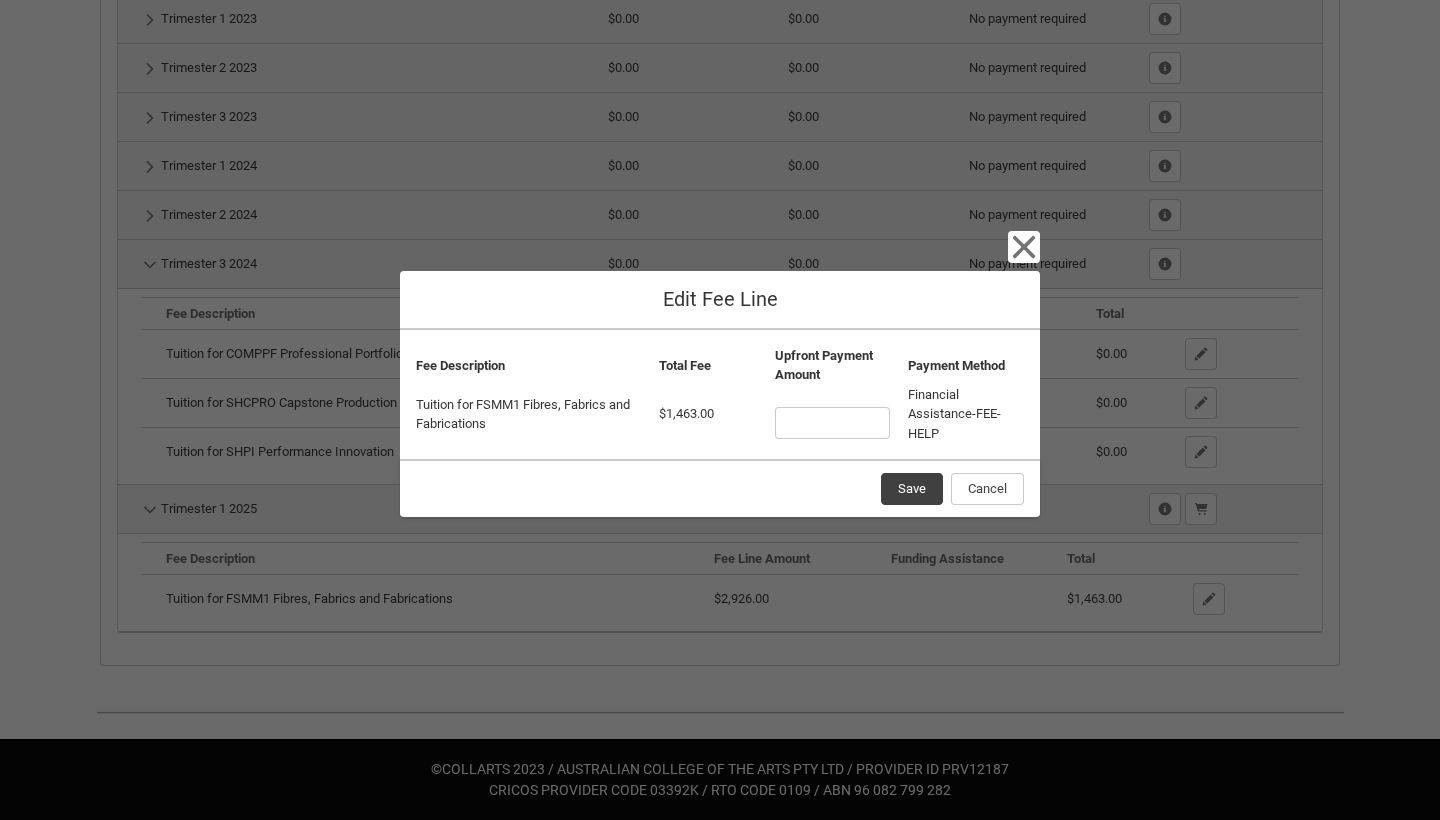 click at bounding box center [833, 423] 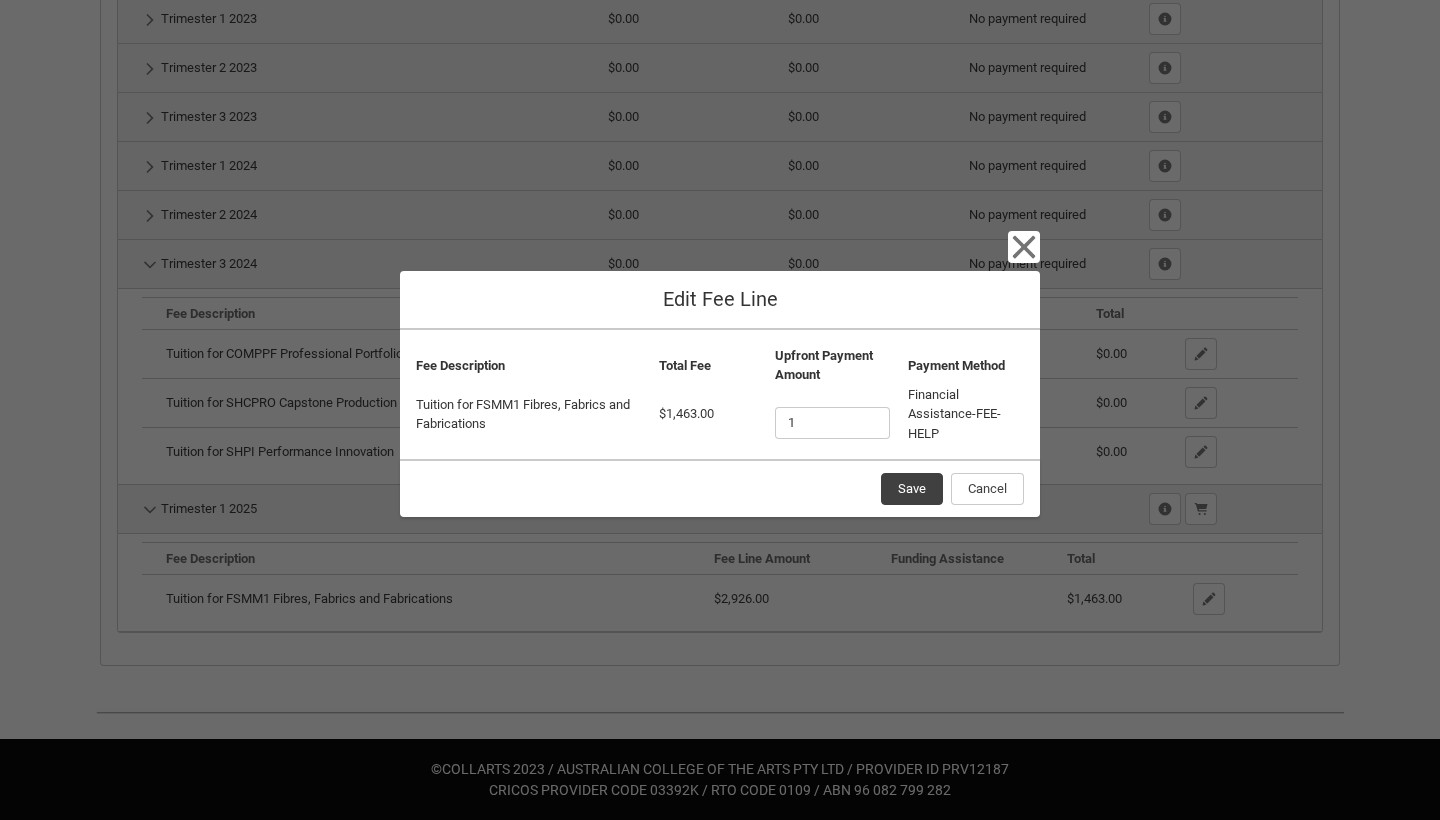 type on "14" 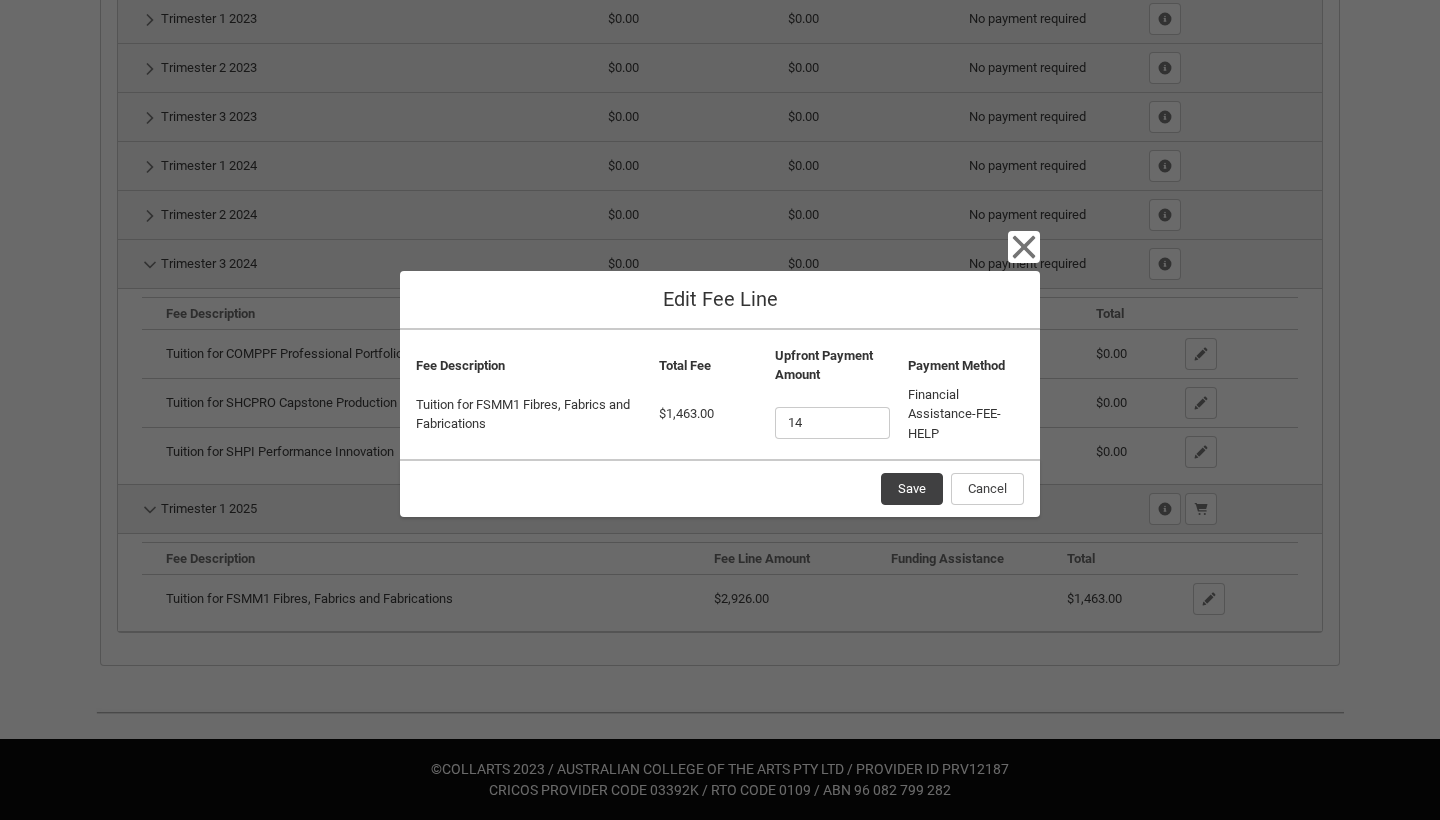 type on "146" 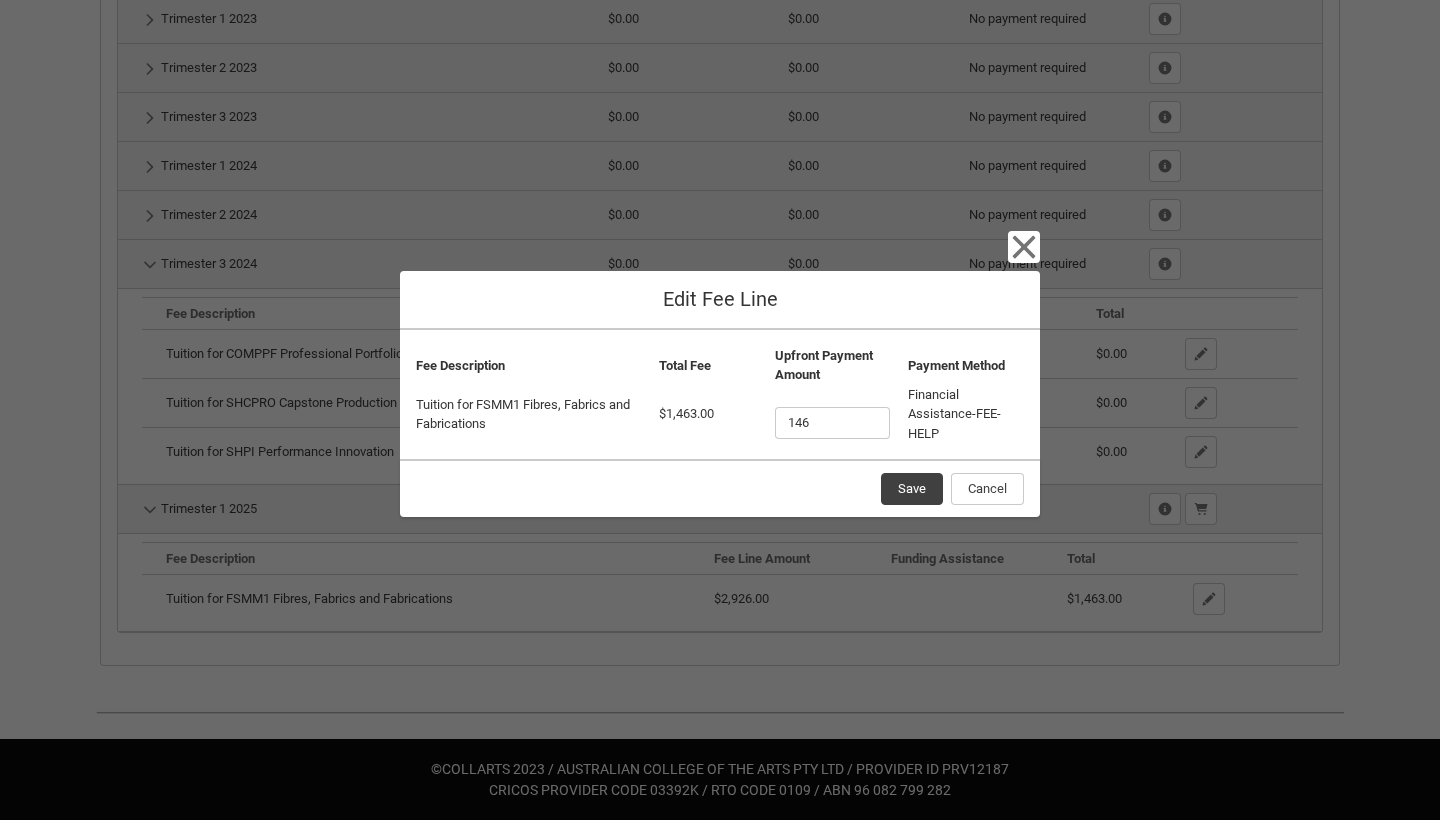 type on "1463" 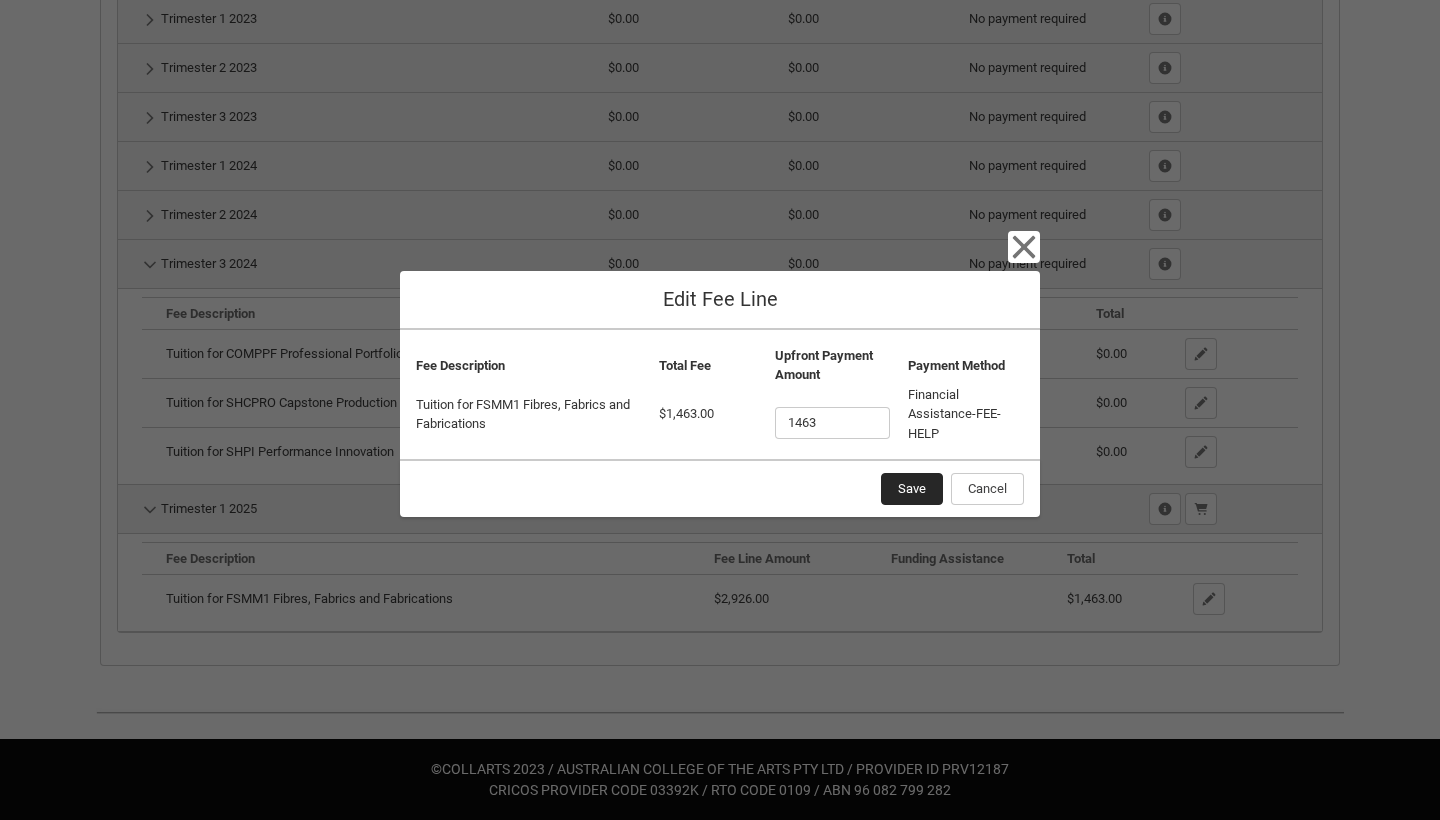 type on "$1,463.00" 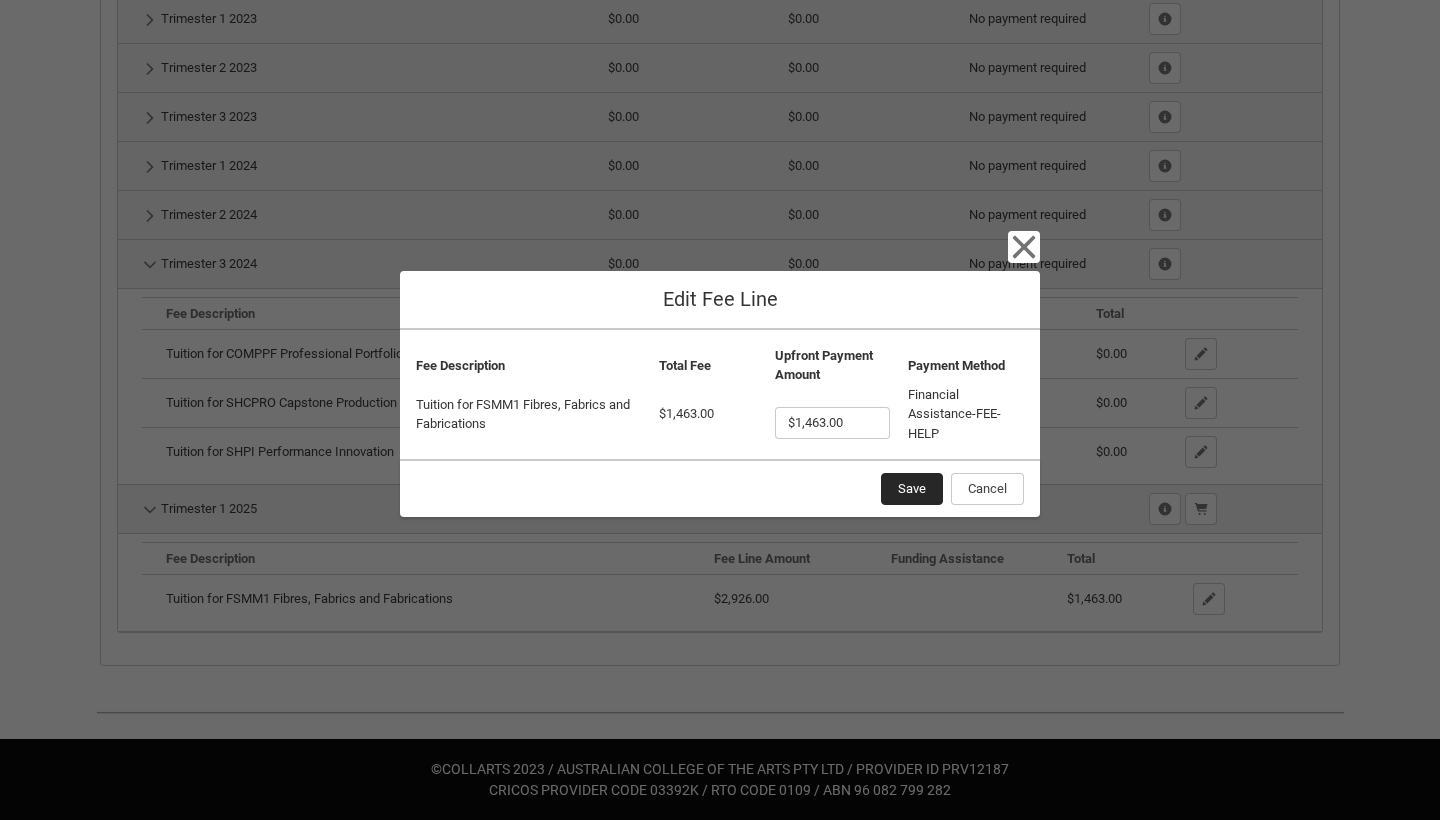 click on "Save" at bounding box center (912, 489) 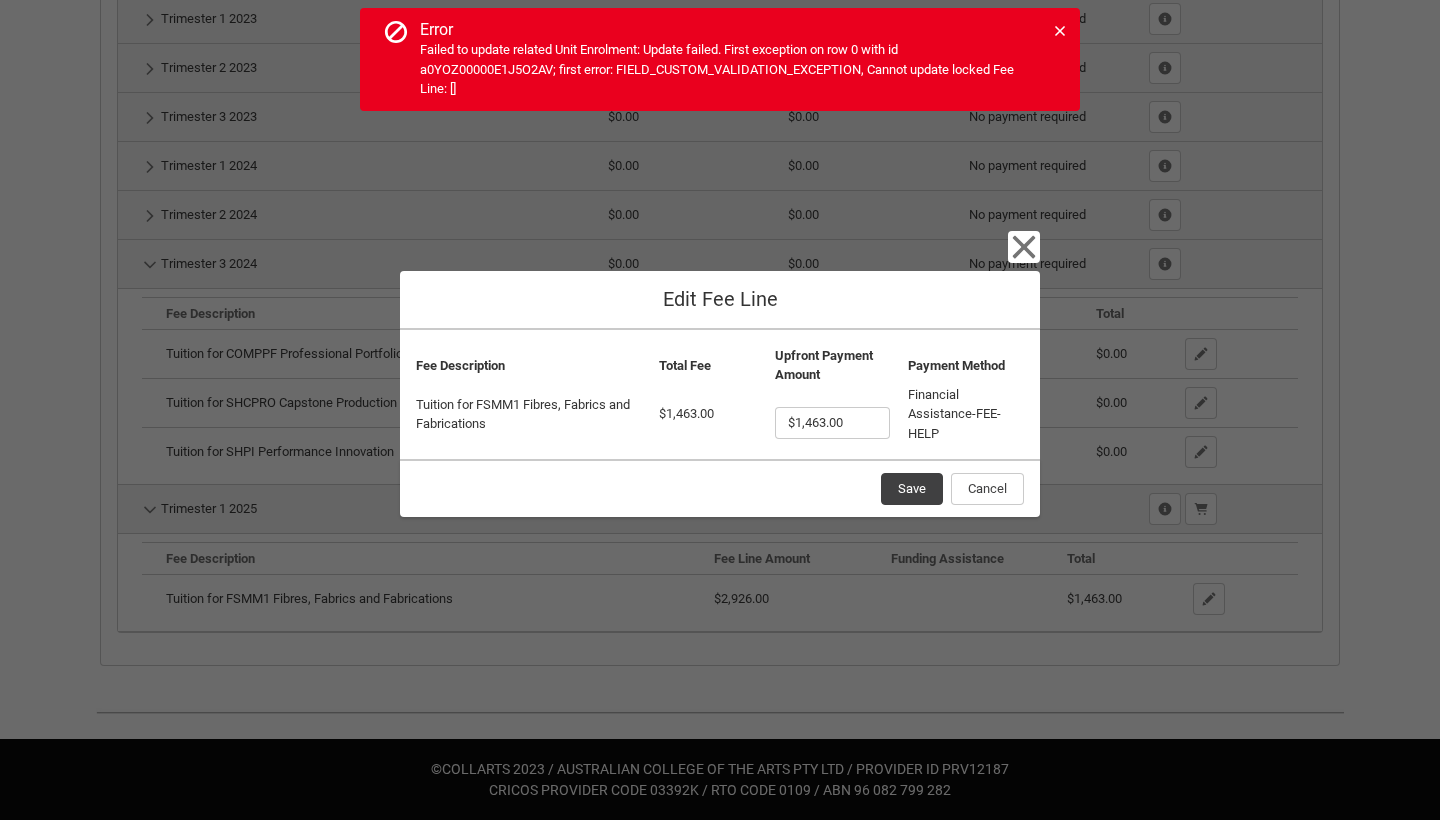 click 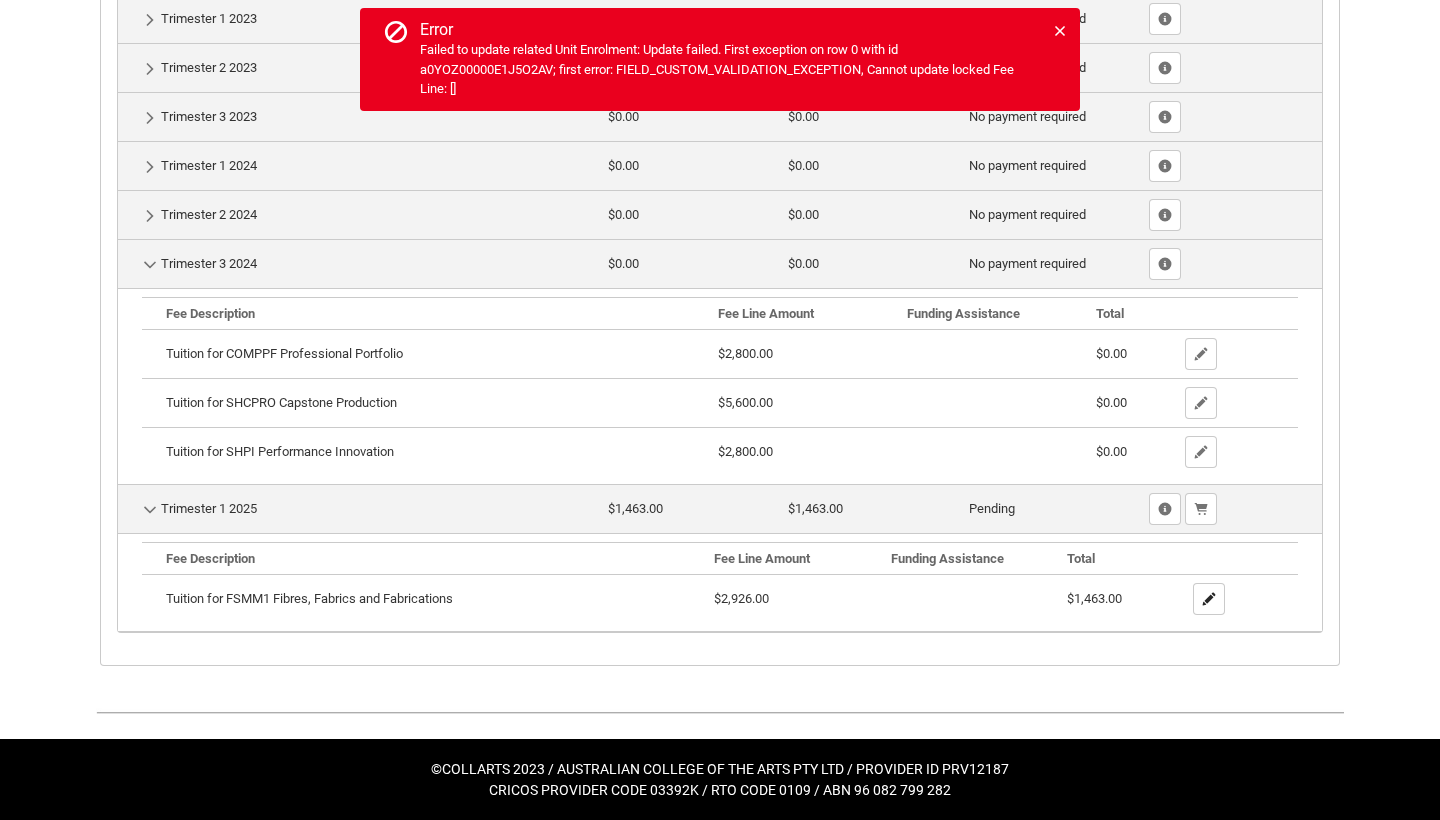 click at bounding box center [1209, 599] 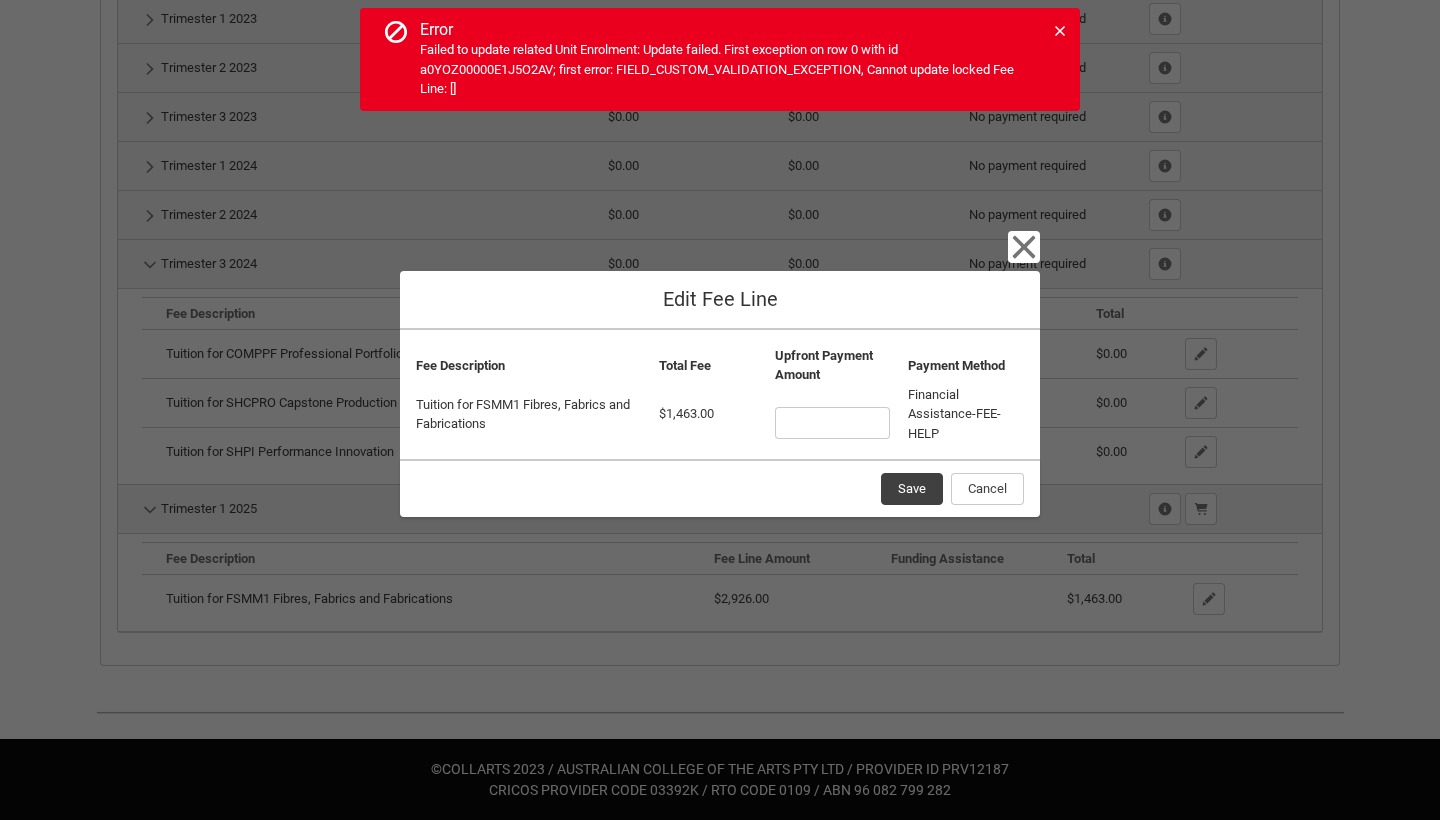click 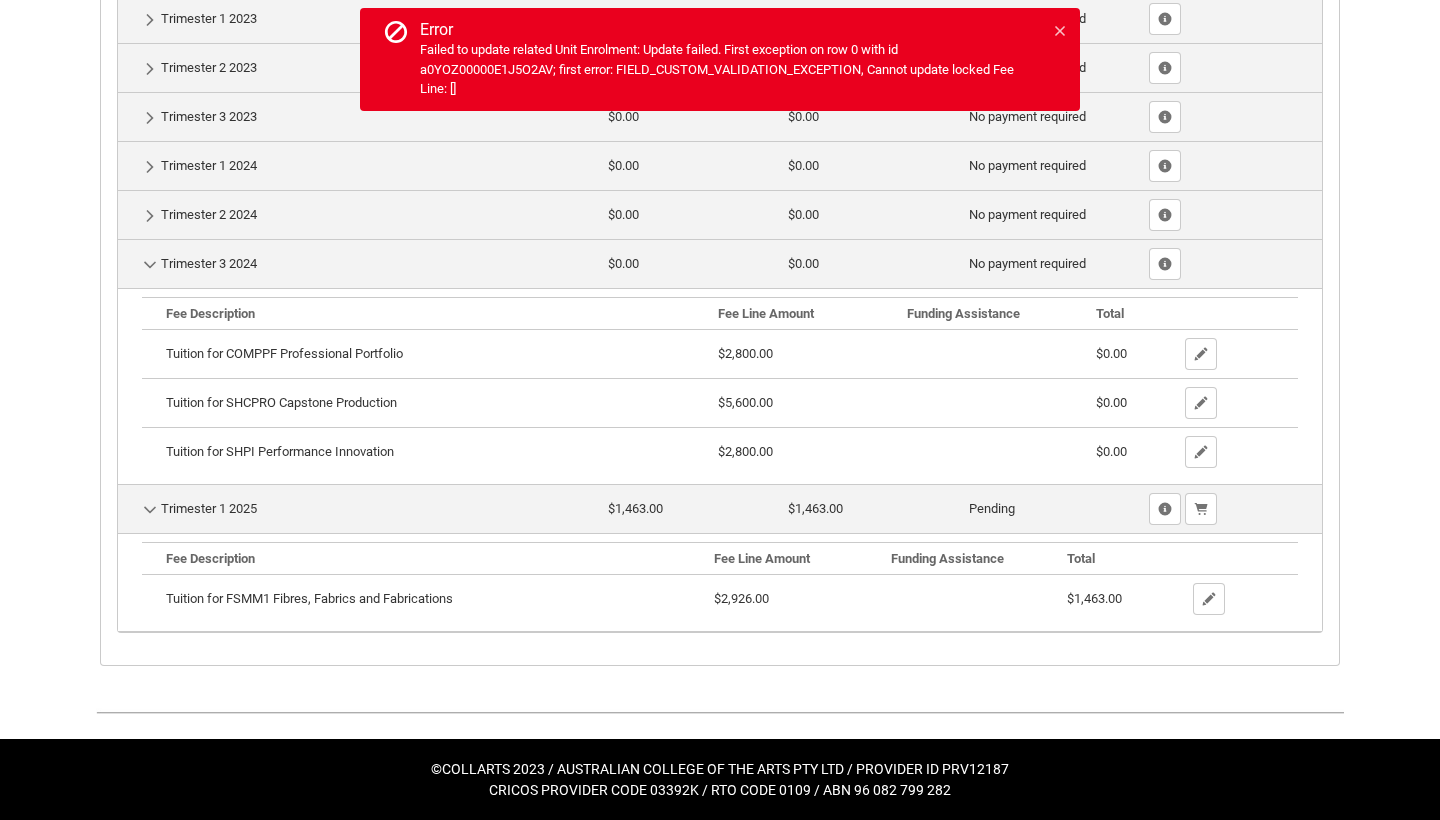click 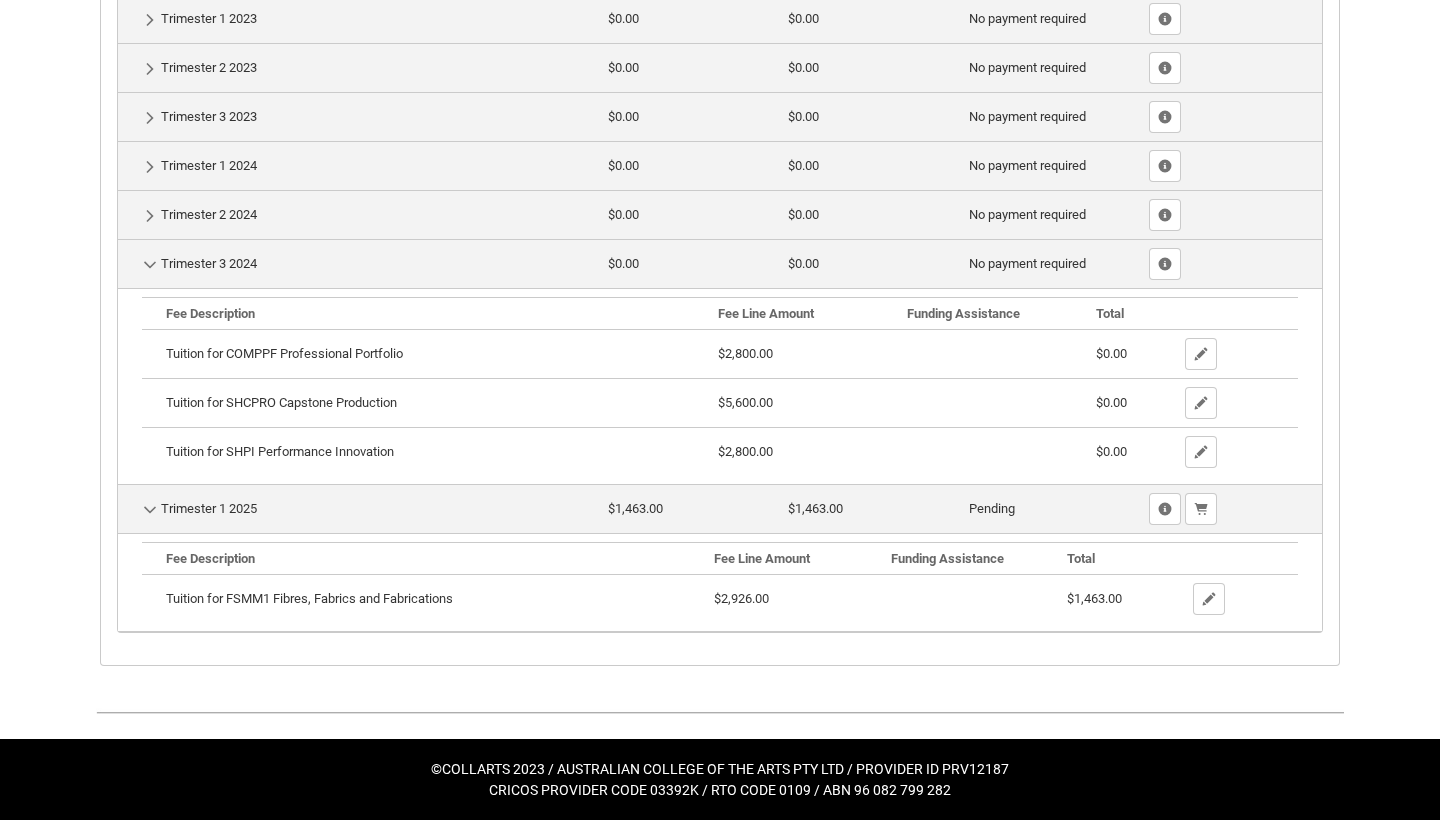 scroll, scrollTop: 400, scrollLeft: 0, axis: vertical 